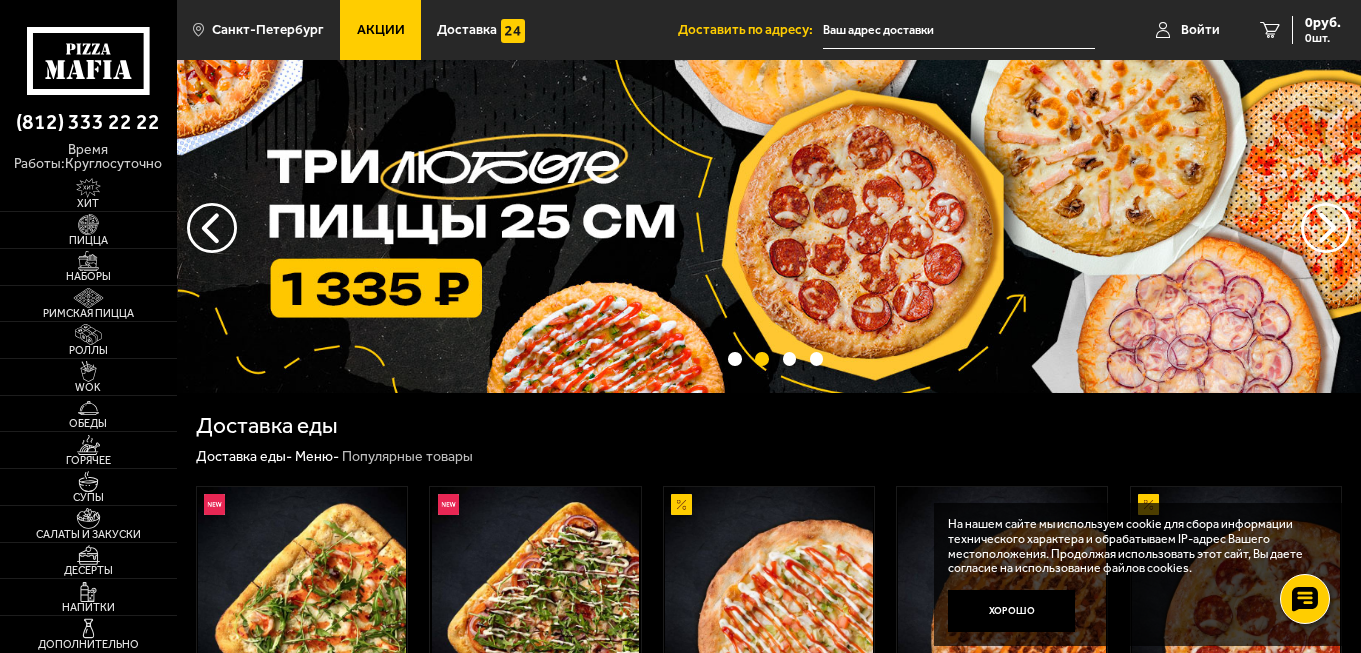 scroll, scrollTop: 0, scrollLeft: 0, axis: both 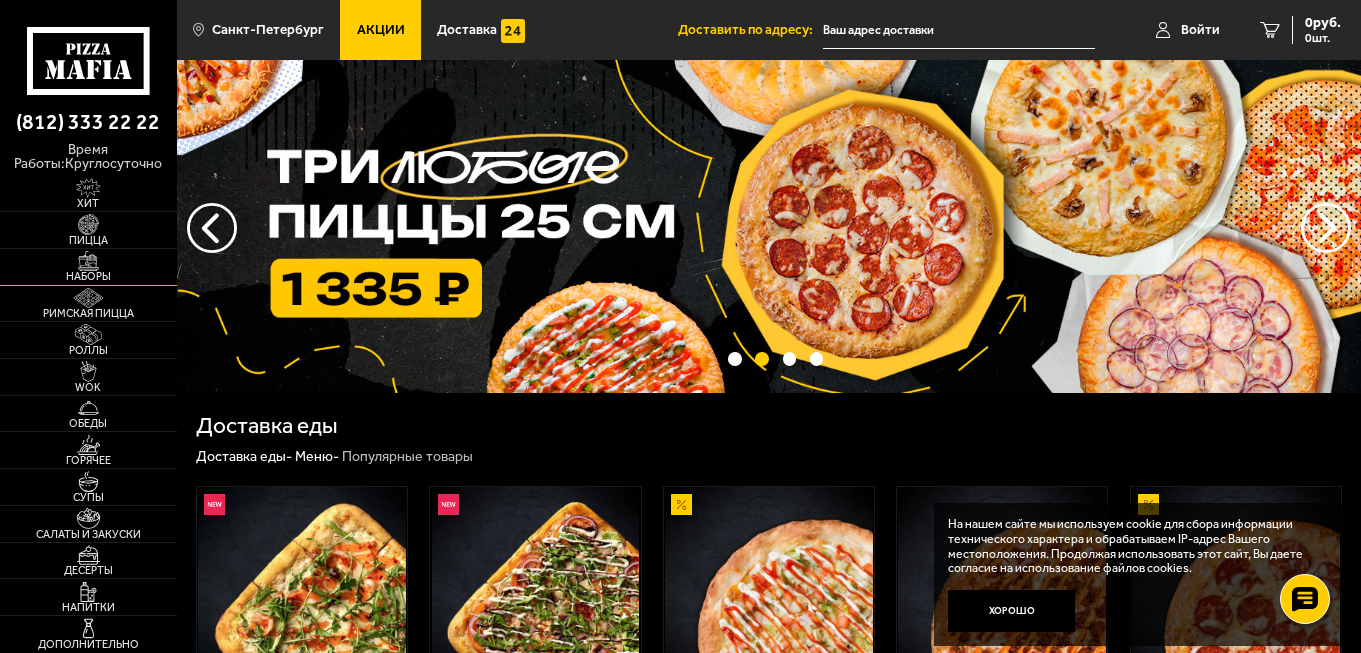 click on "Наборы" at bounding box center (88, 276) 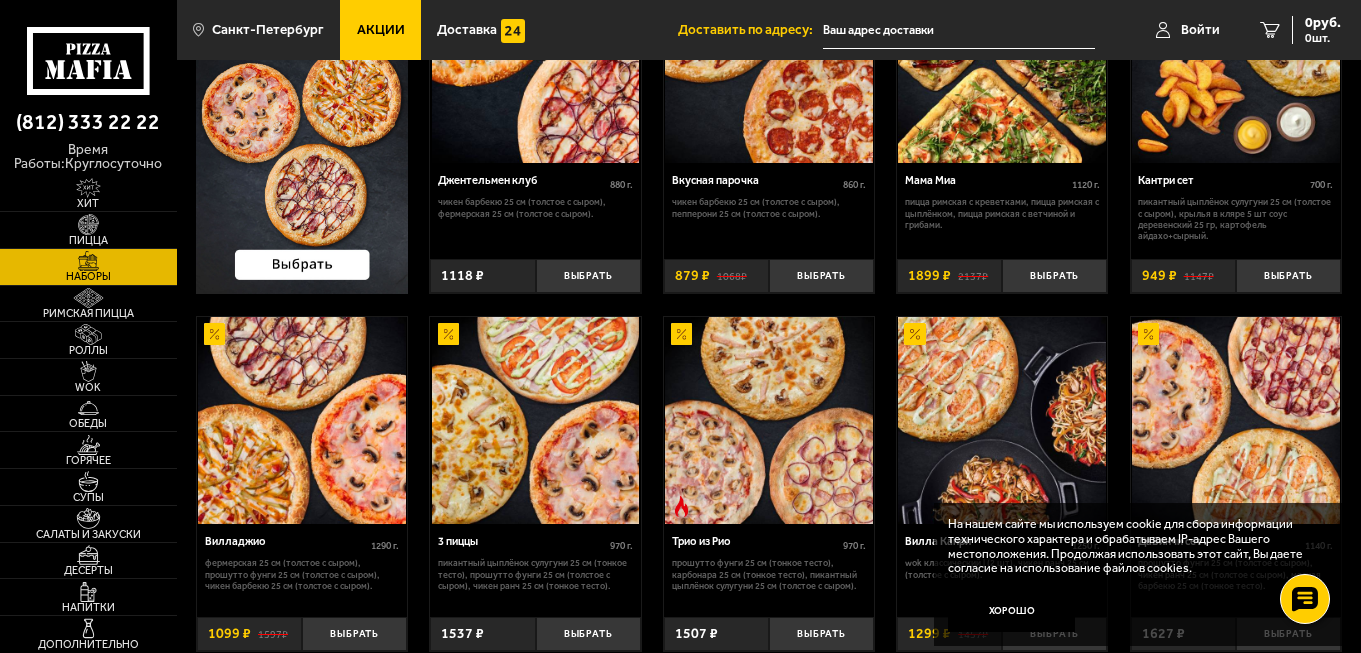 scroll, scrollTop: 300, scrollLeft: 0, axis: vertical 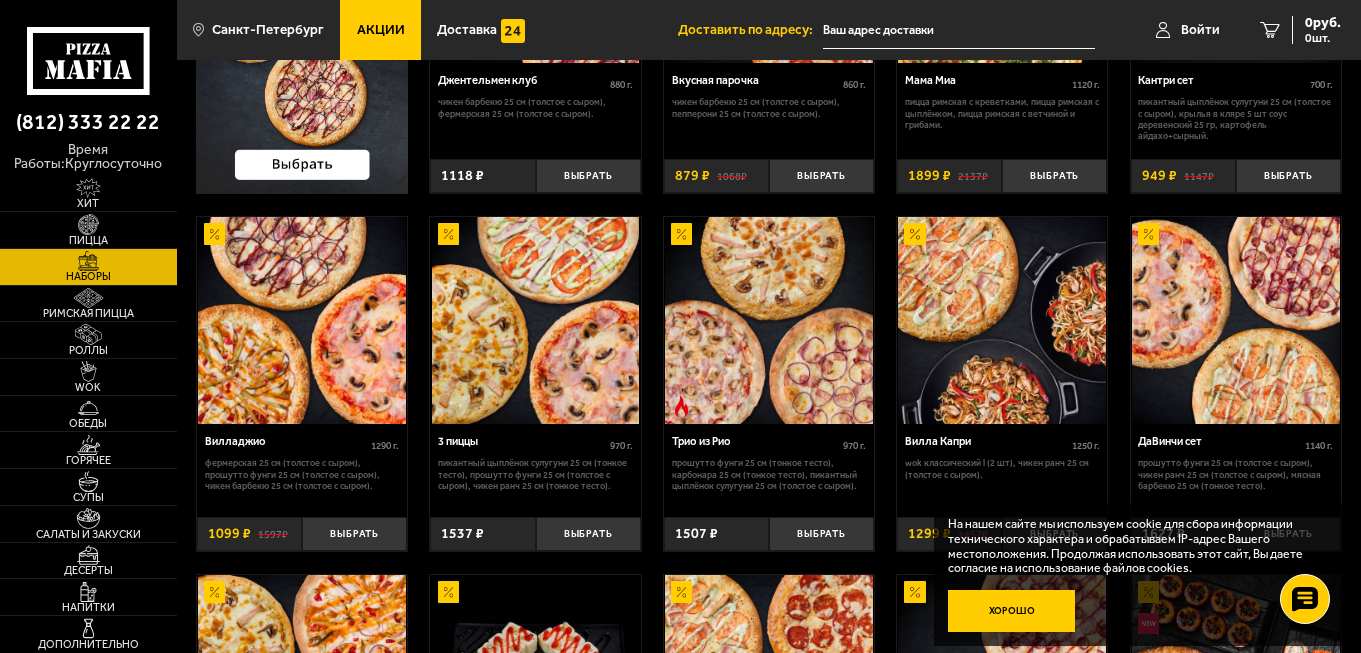 click on "Хорошо" at bounding box center (1012, 611) 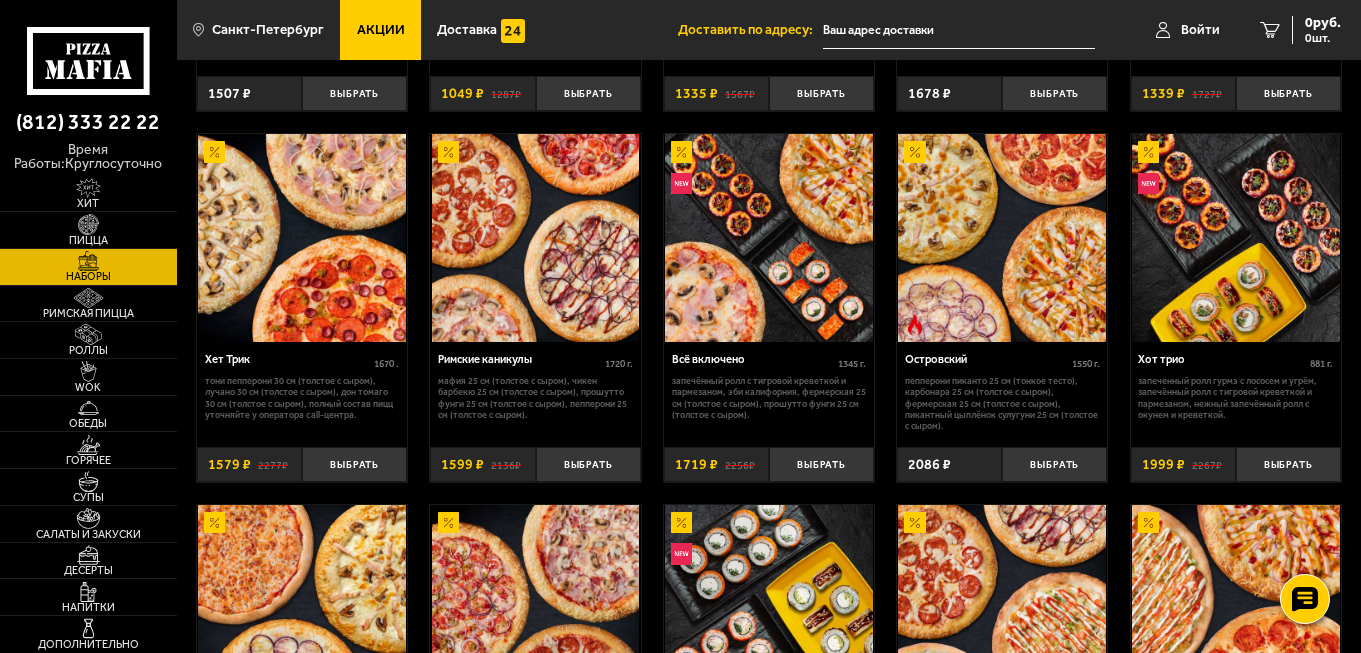 scroll, scrollTop: 1100, scrollLeft: 0, axis: vertical 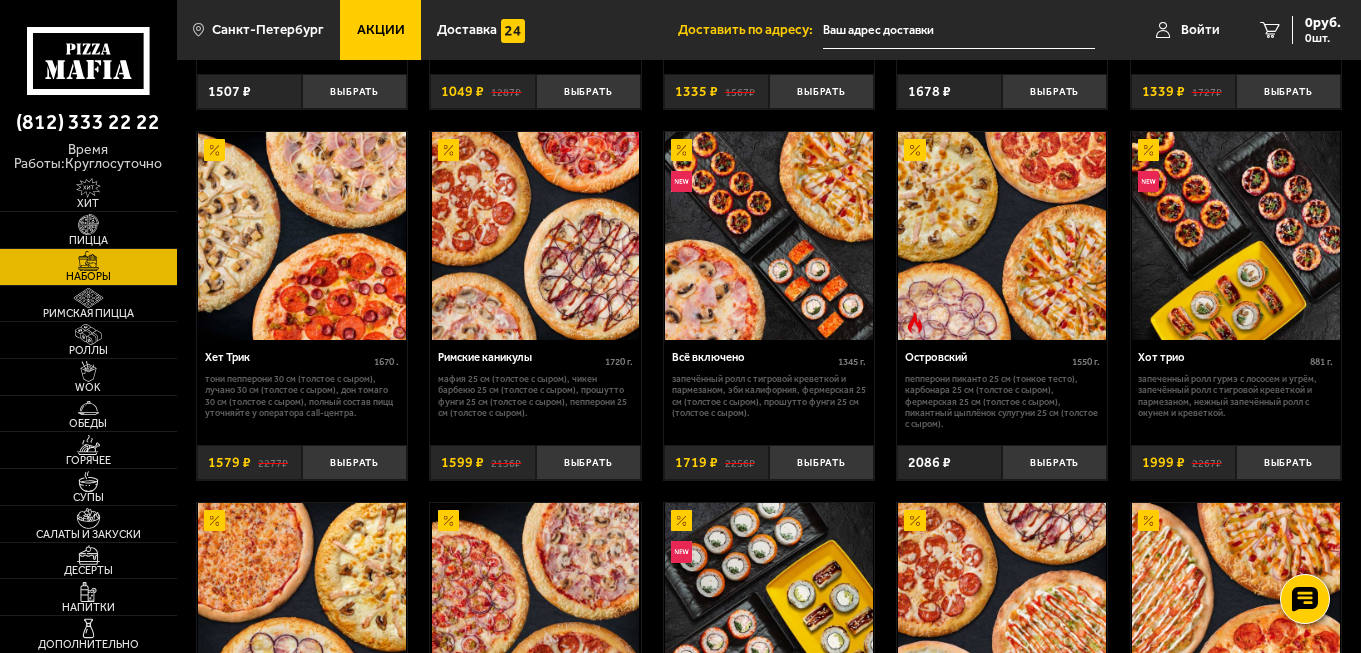 click on "Акции" at bounding box center (381, 30) 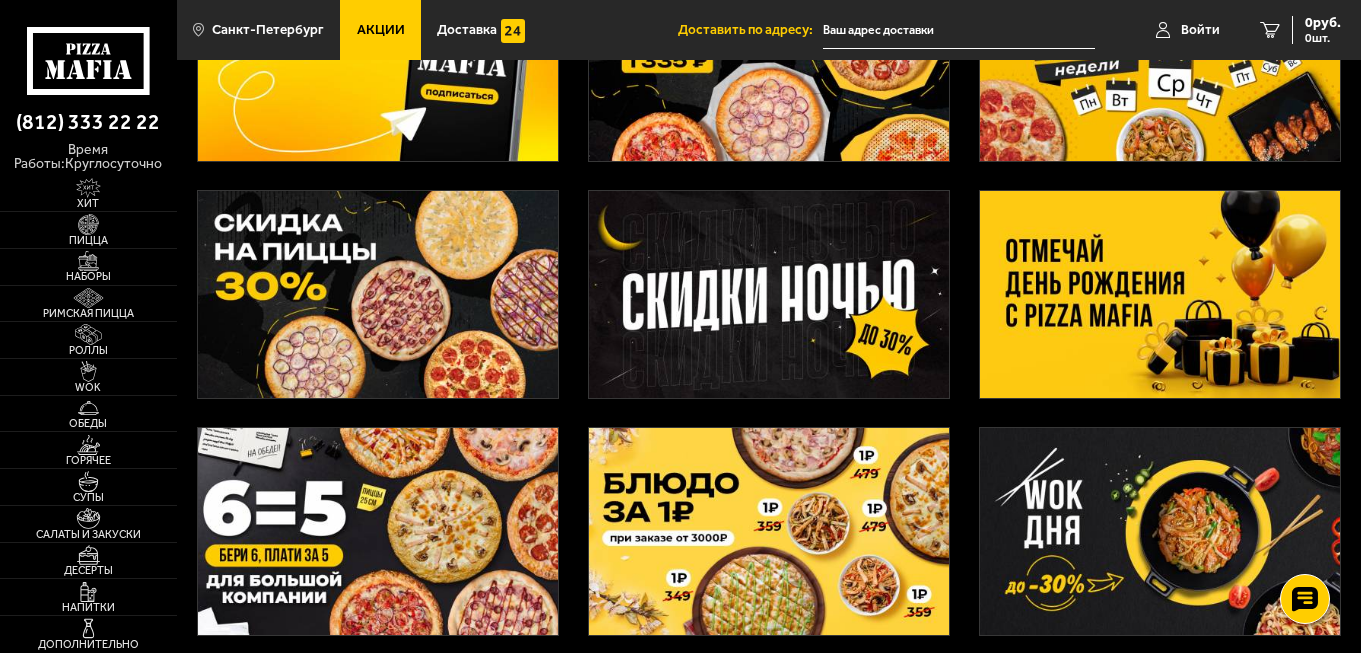 scroll, scrollTop: 200, scrollLeft: 0, axis: vertical 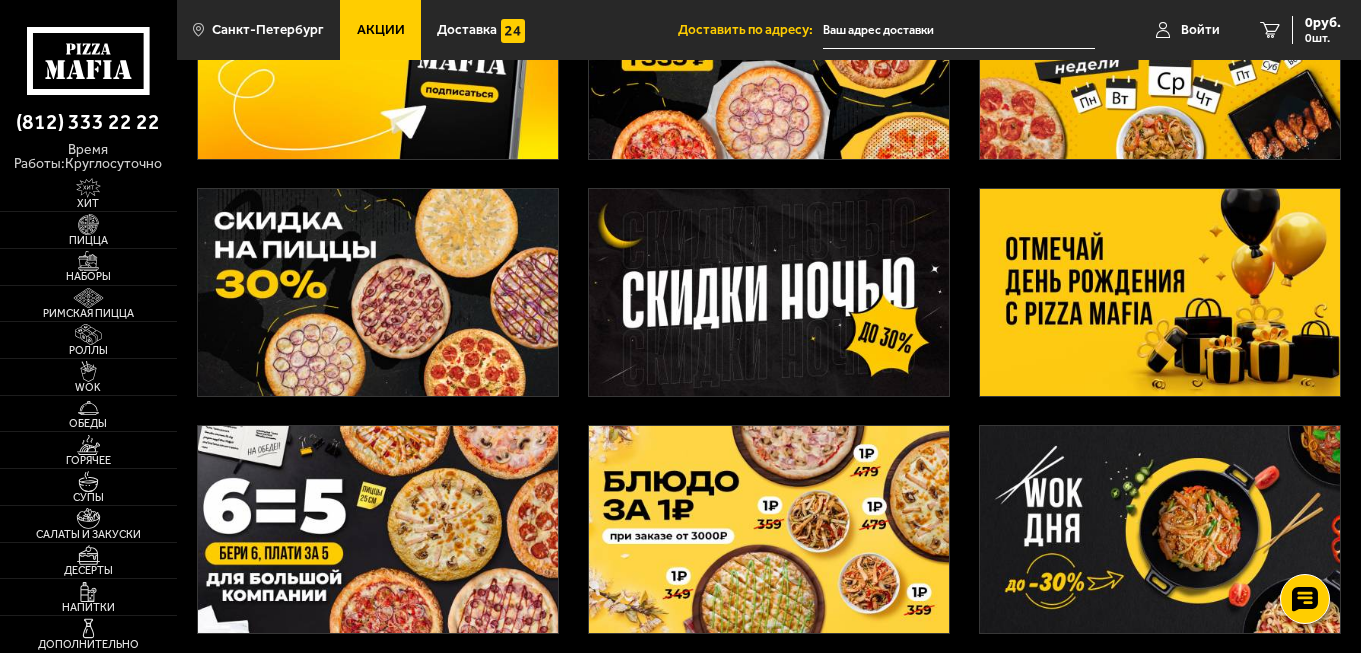 click at bounding box center (1160, 292) 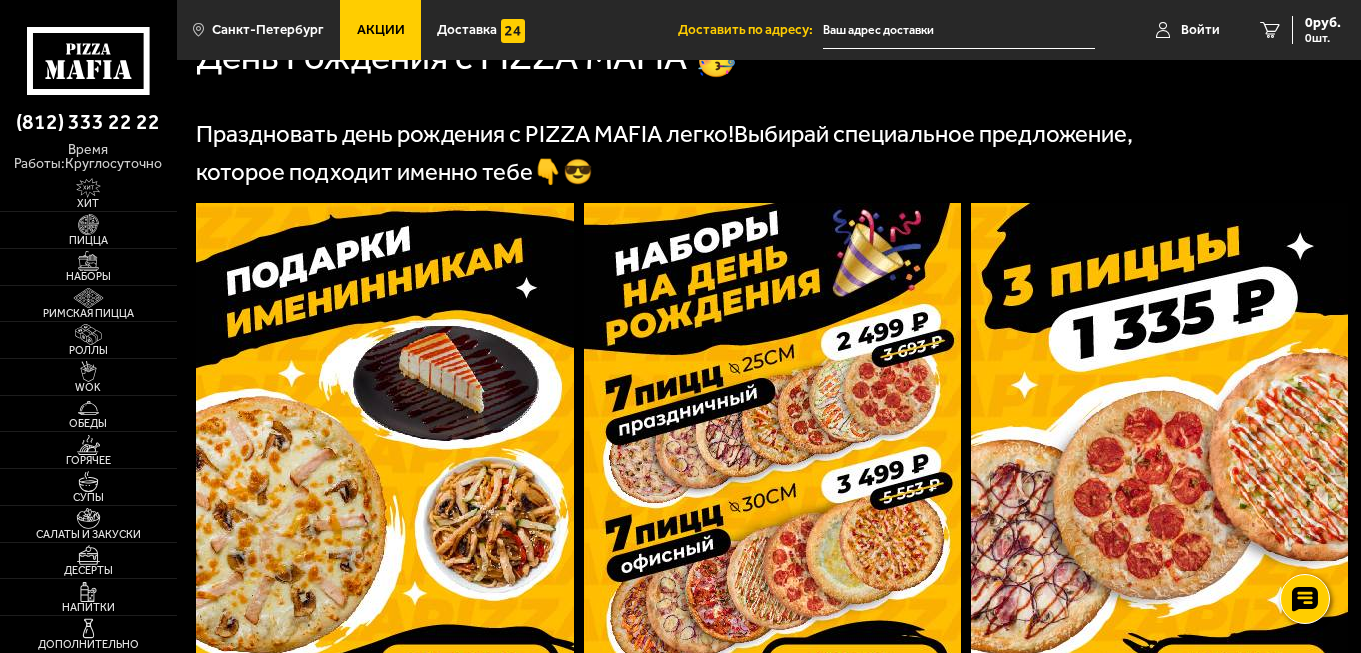 scroll, scrollTop: 500, scrollLeft: 0, axis: vertical 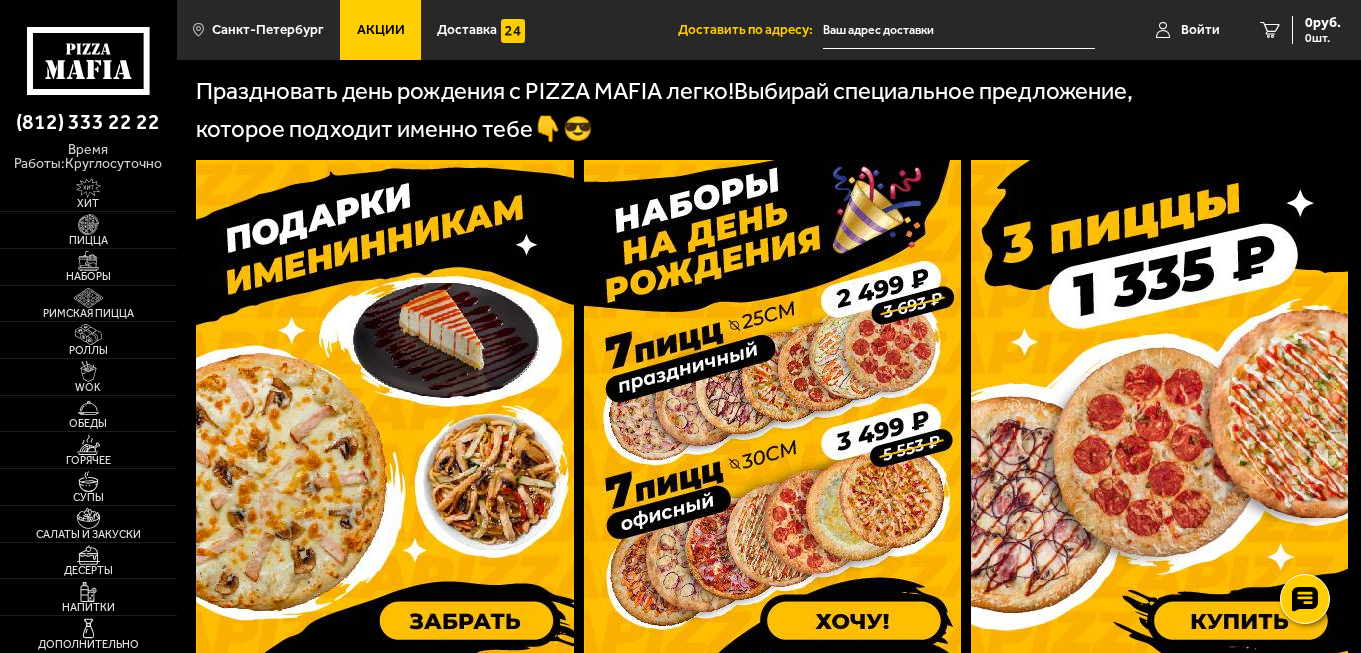 click at bounding box center [772, 410] 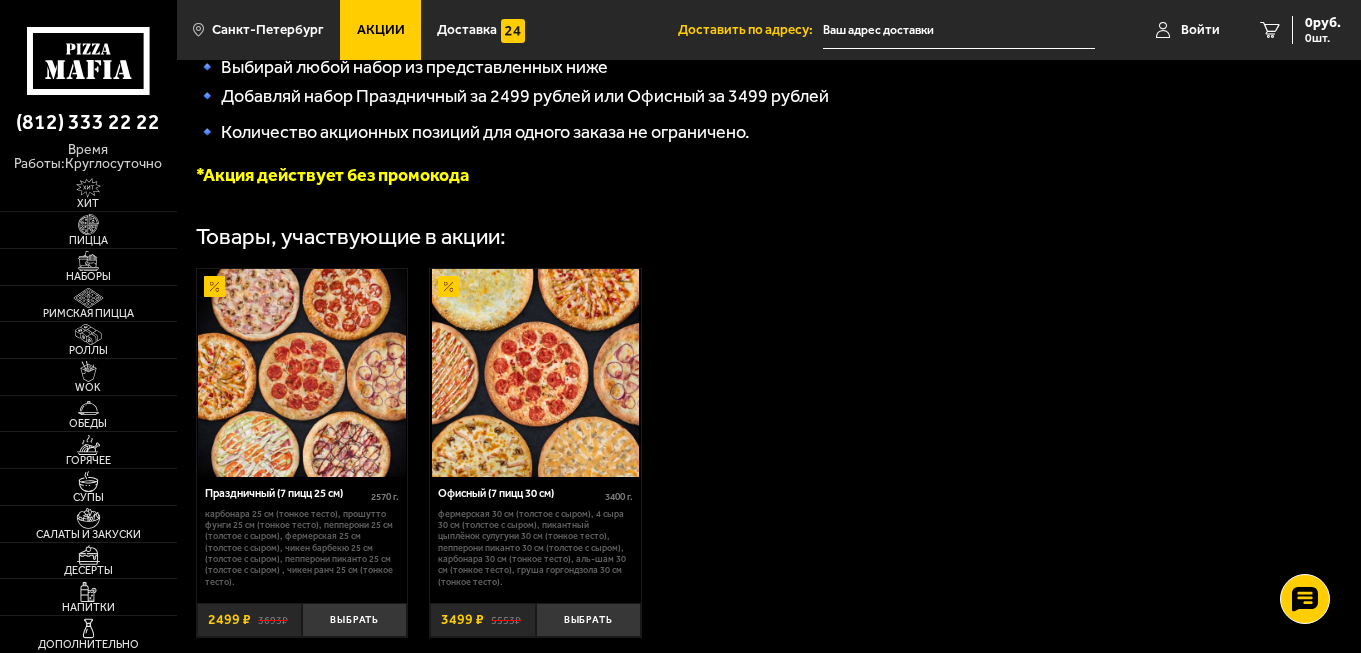 scroll, scrollTop: 500, scrollLeft: 0, axis: vertical 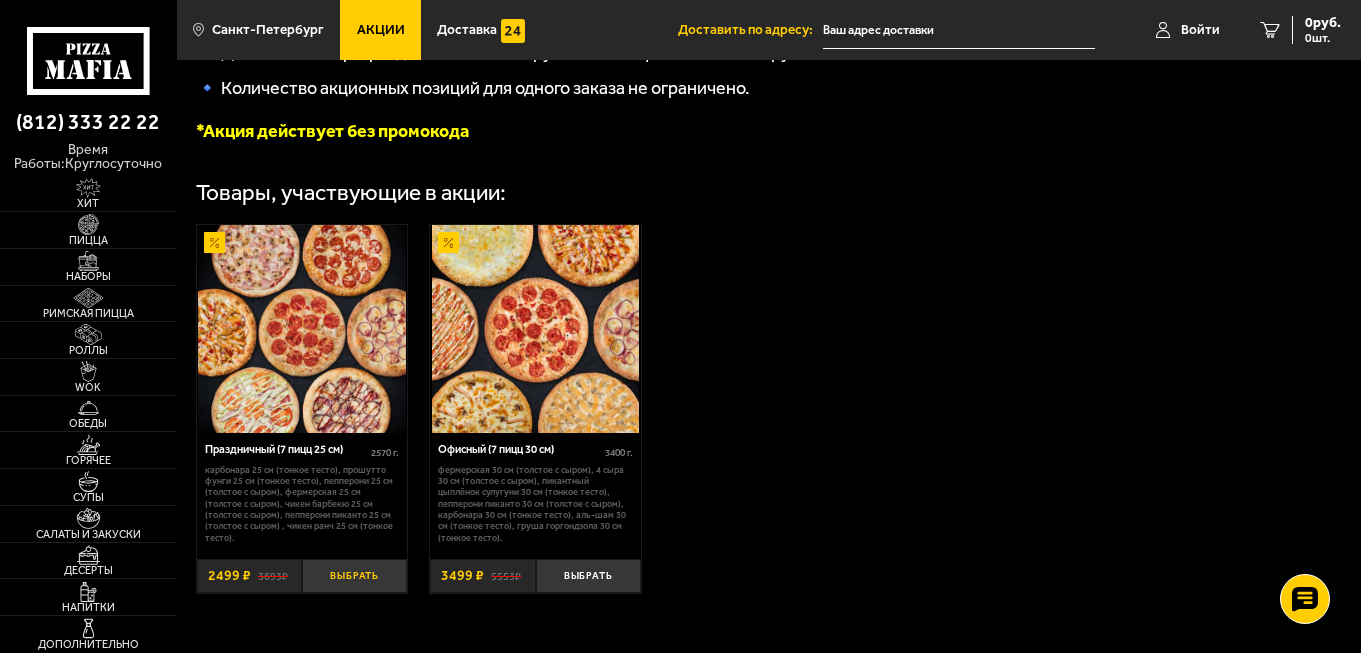 click on "Выбрать" at bounding box center (354, 576) 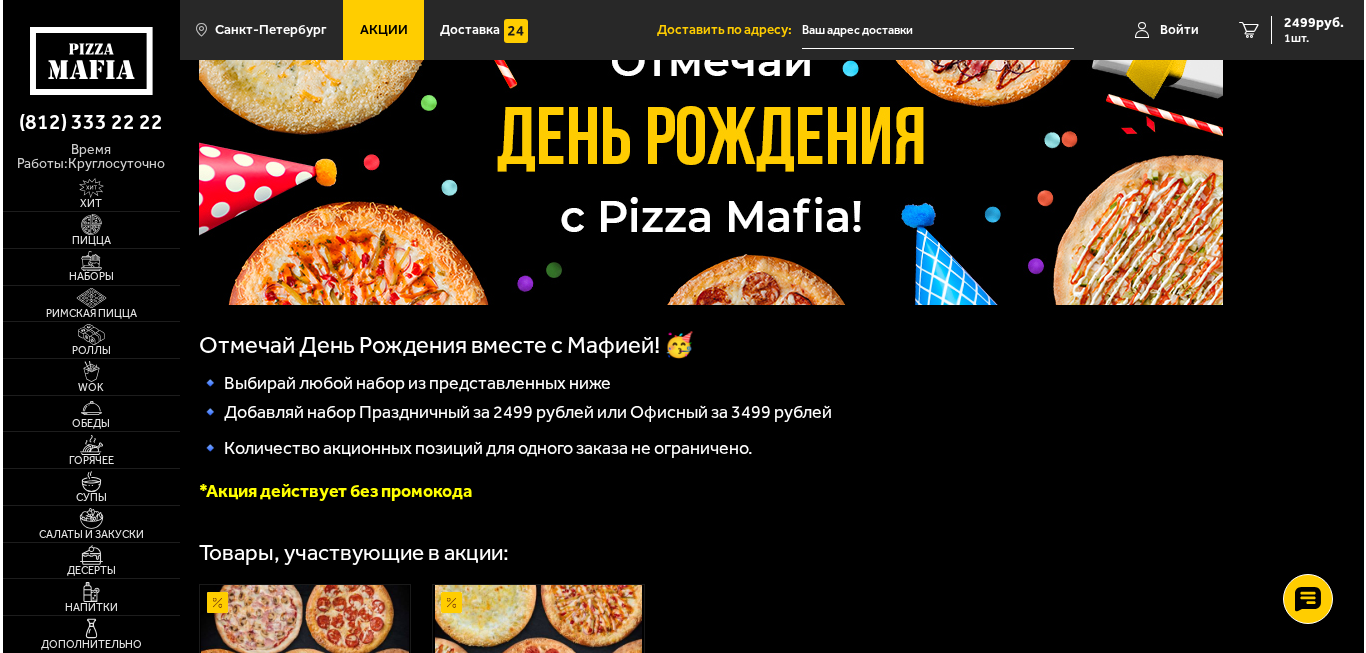 scroll, scrollTop: 100, scrollLeft: 0, axis: vertical 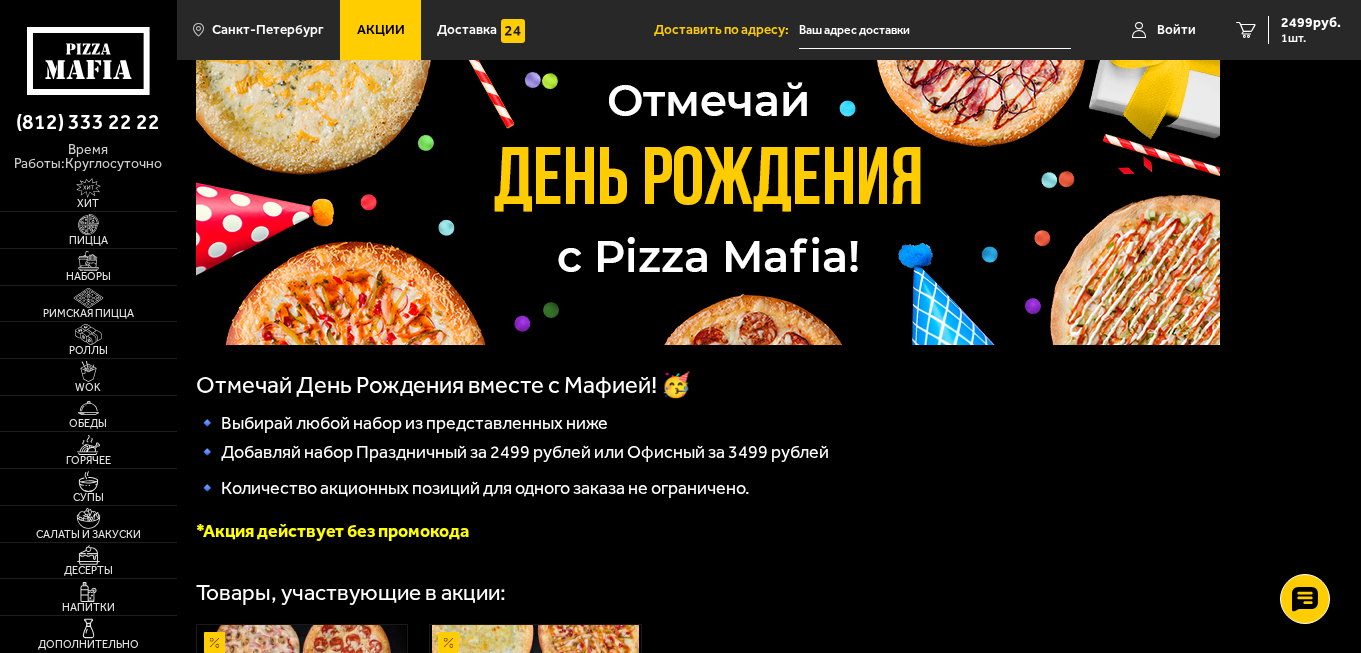 click at bounding box center (935, 30) 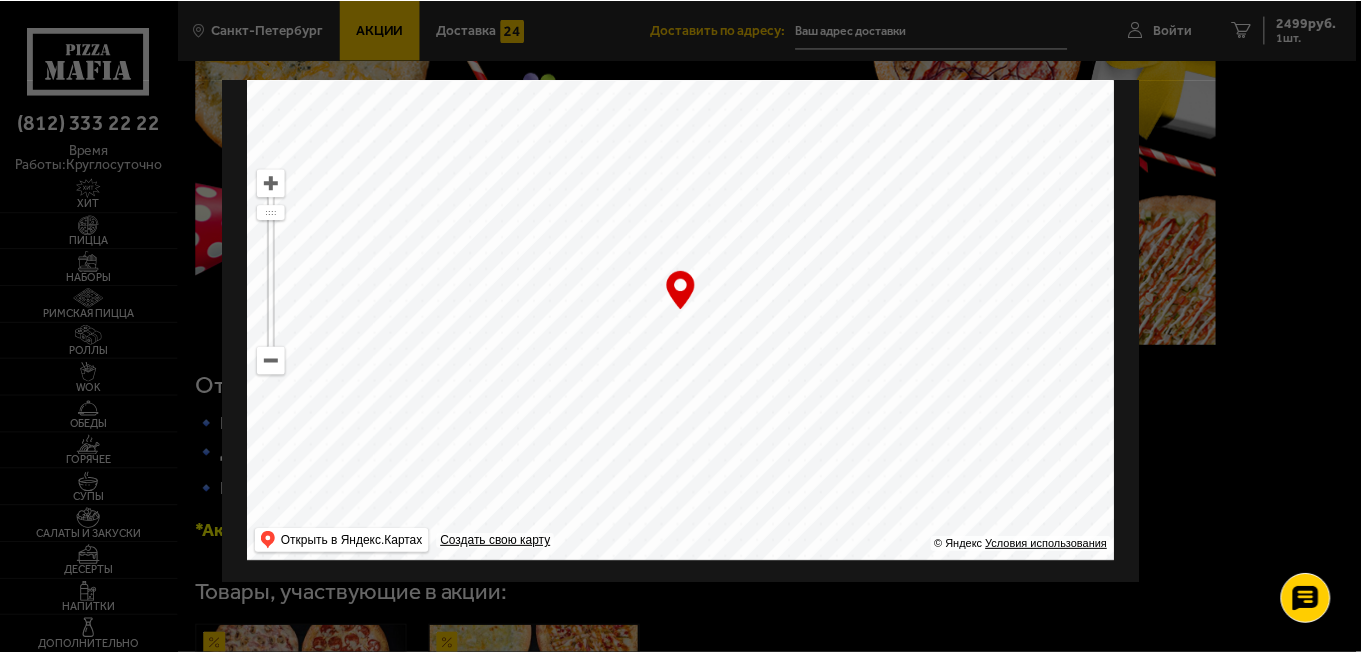 scroll, scrollTop: 122, scrollLeft: 0, axis: vertical 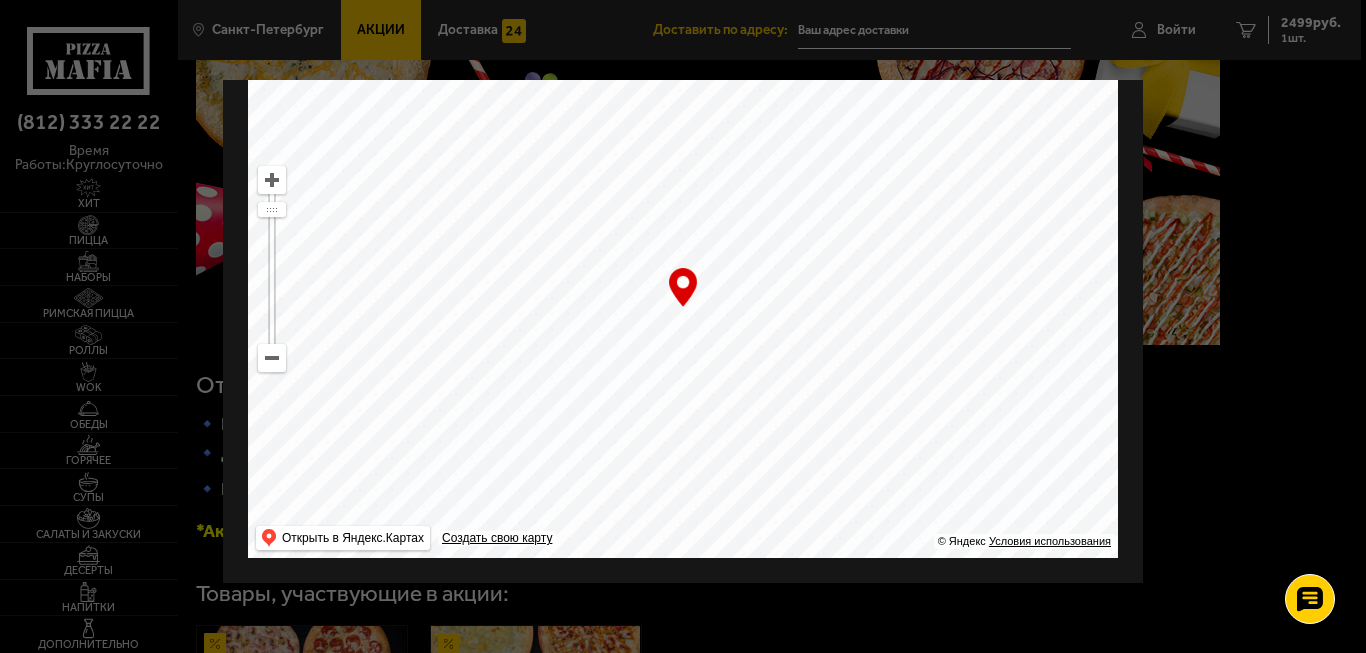 click at bounding box center [272, 358] 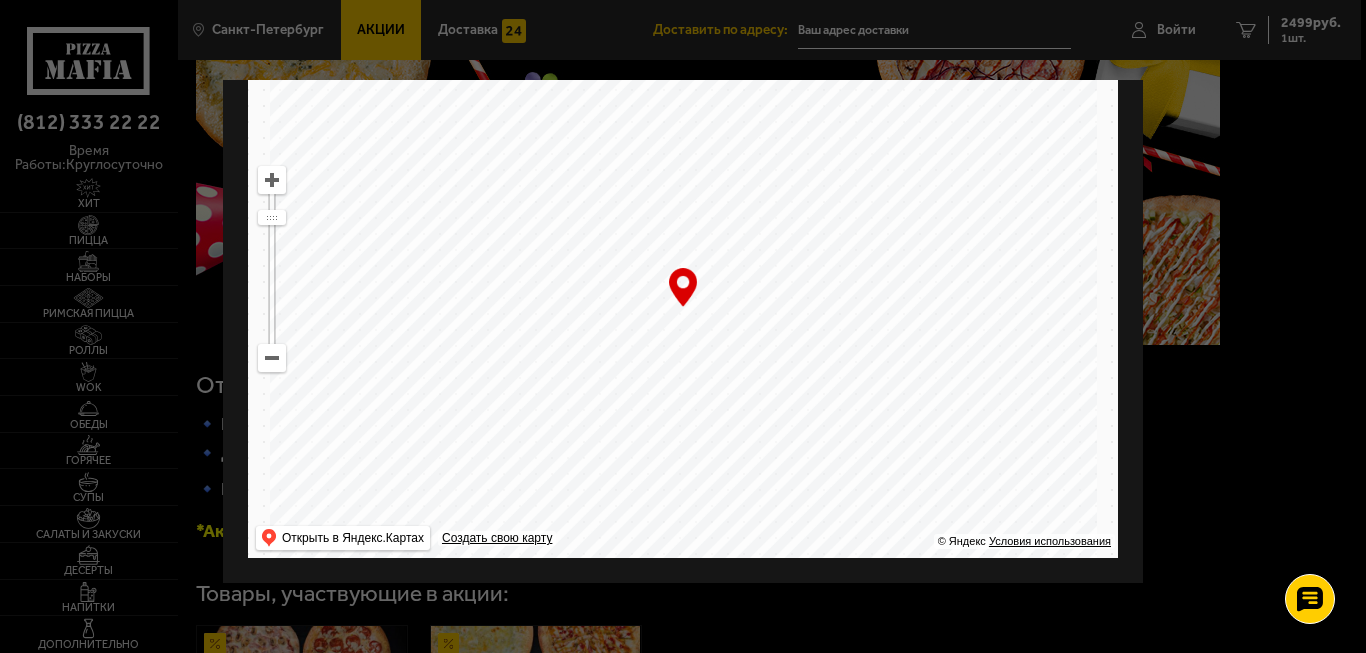 click at bounding box center [272, 358] 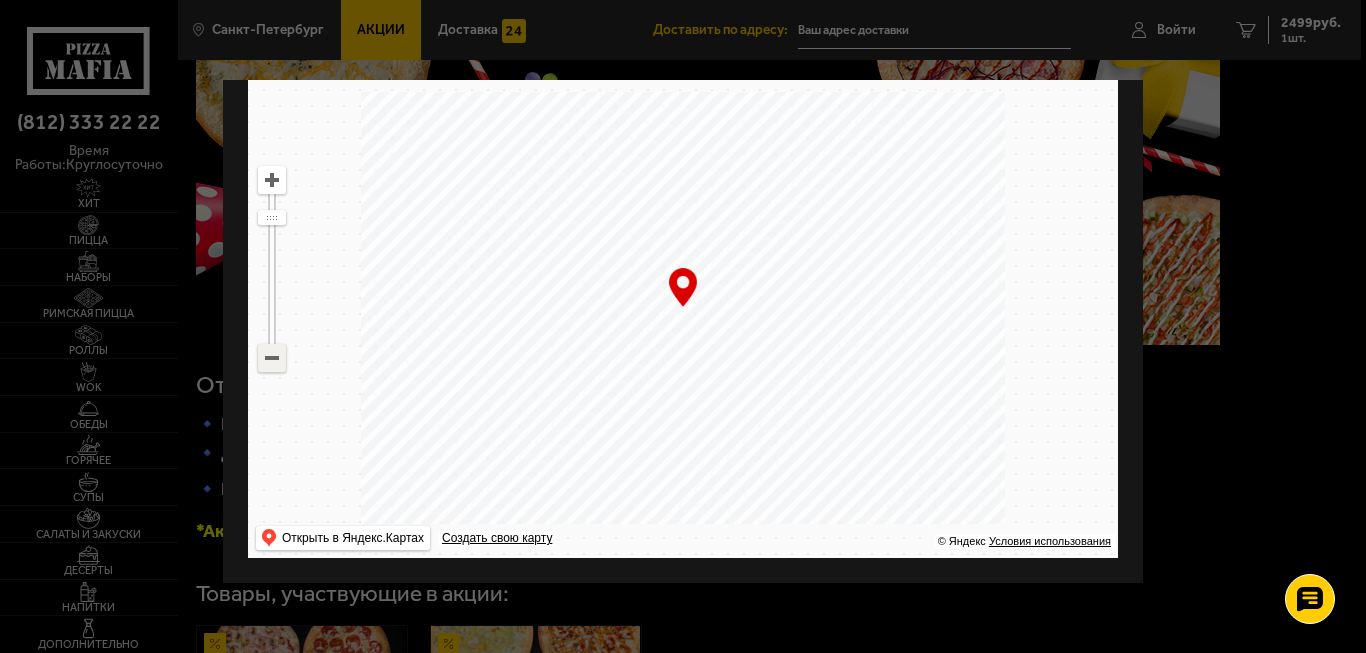 click at bounding box center [272, 358] 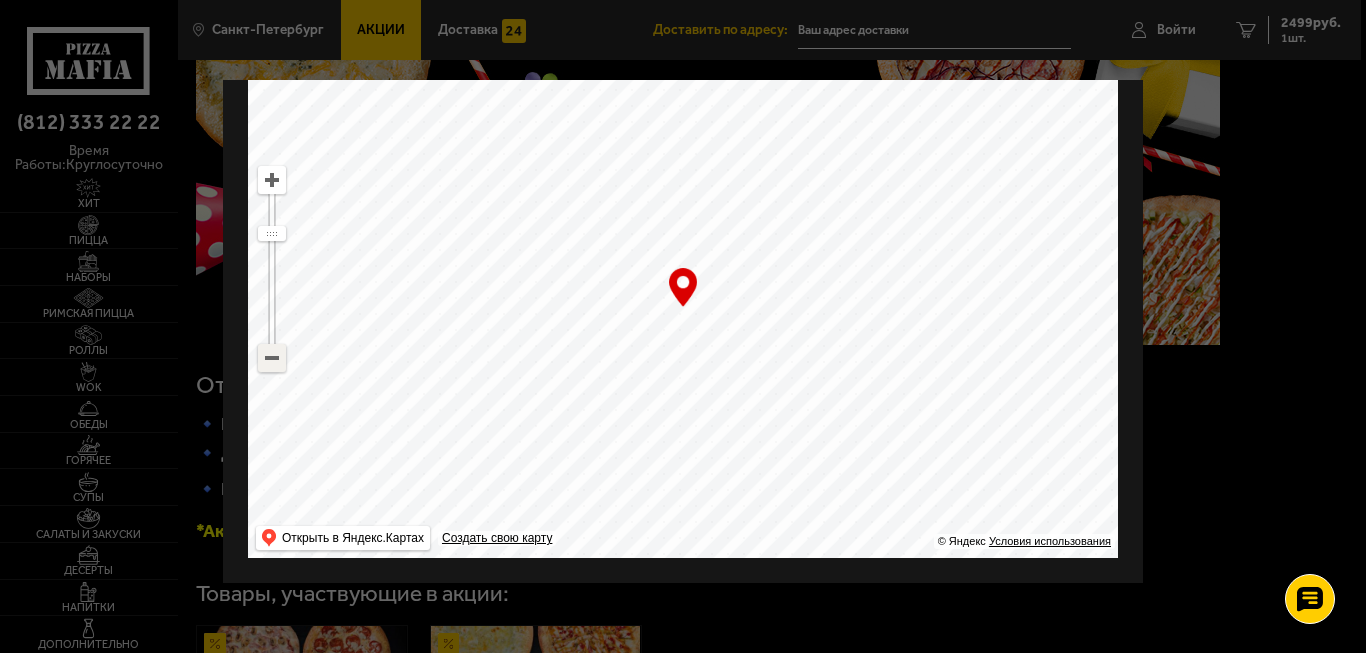 click at bounding box center (272, 358) 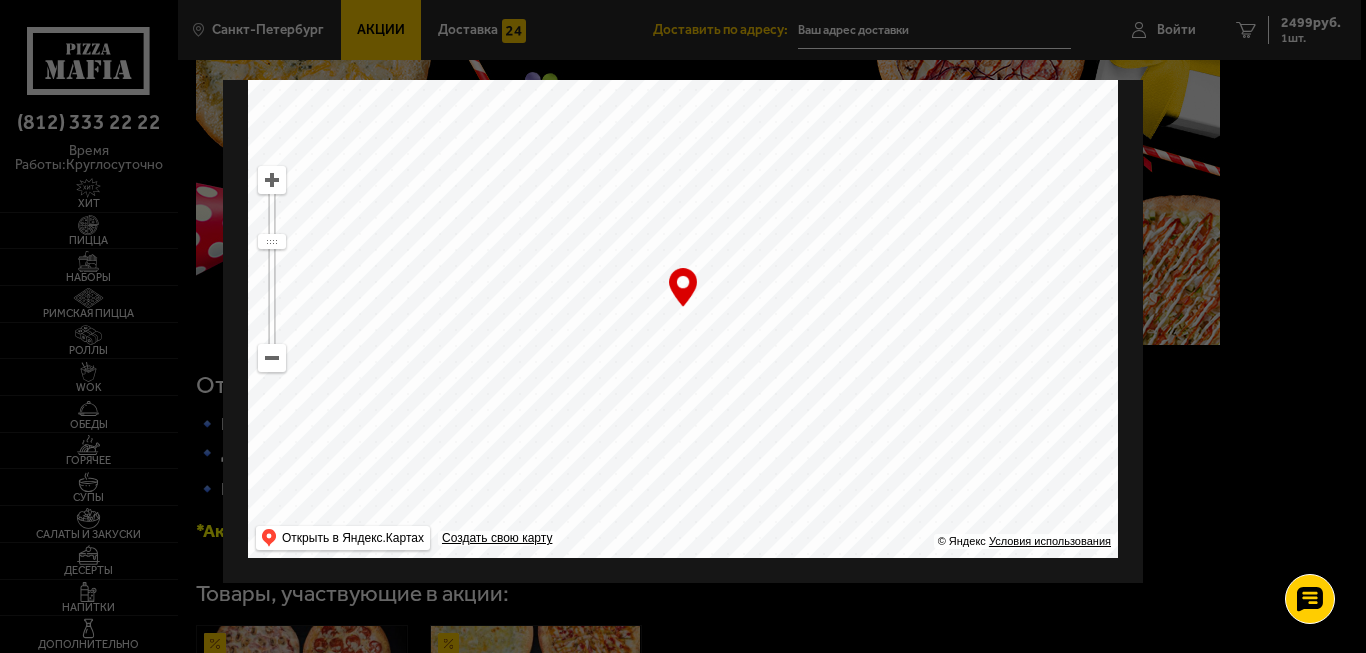 drag, startPoint x: 777, startPoint y: 278, endPoint x: 477, endPoint y: 438, distance: 340 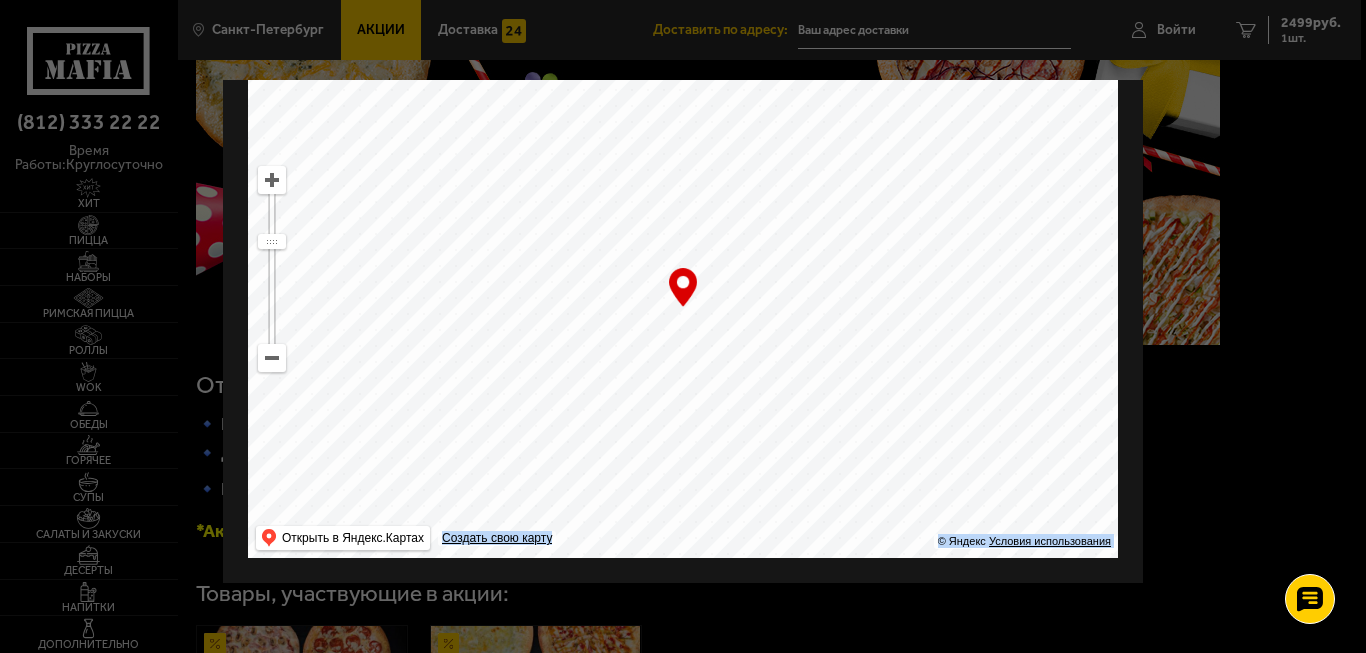 drag, startPoint x: 690, startPoint y: 276, endPoint x: 658, endPoint y: 450, distance: 176.91806 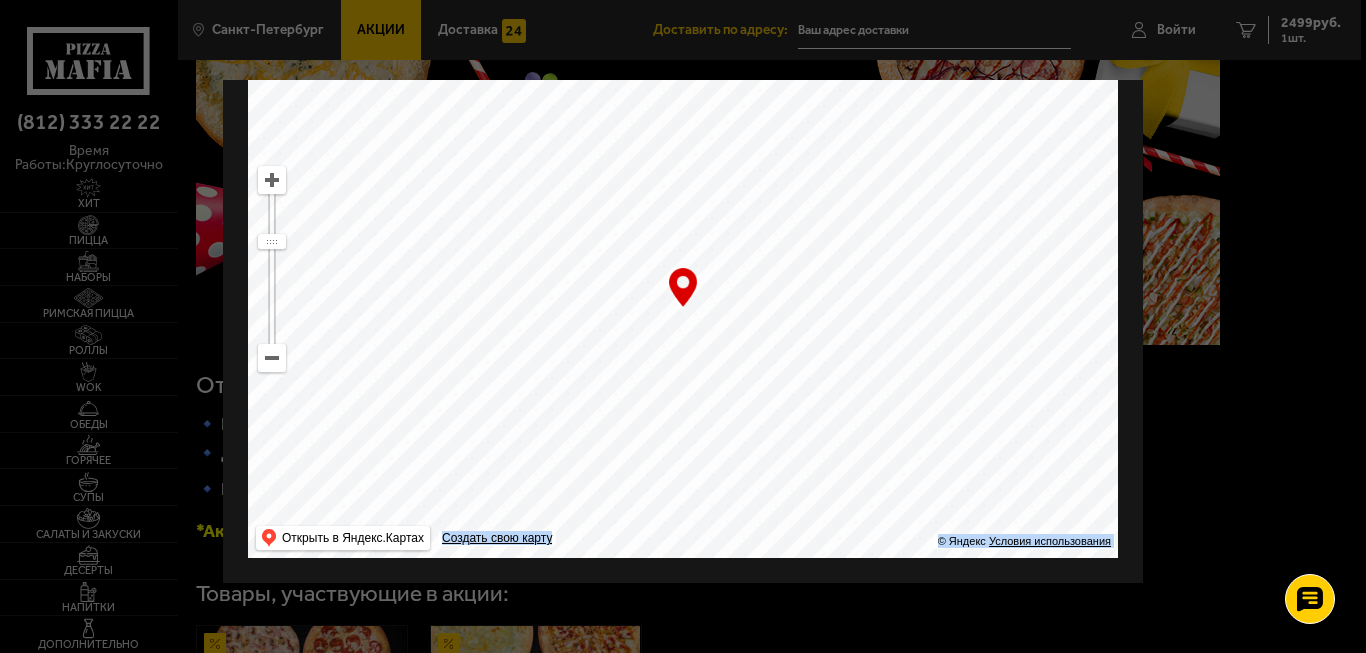 drag, startPoint x: 735, startPoint y: 196, endPoint x: 742, endPoint y: 444, distance: 248.09877 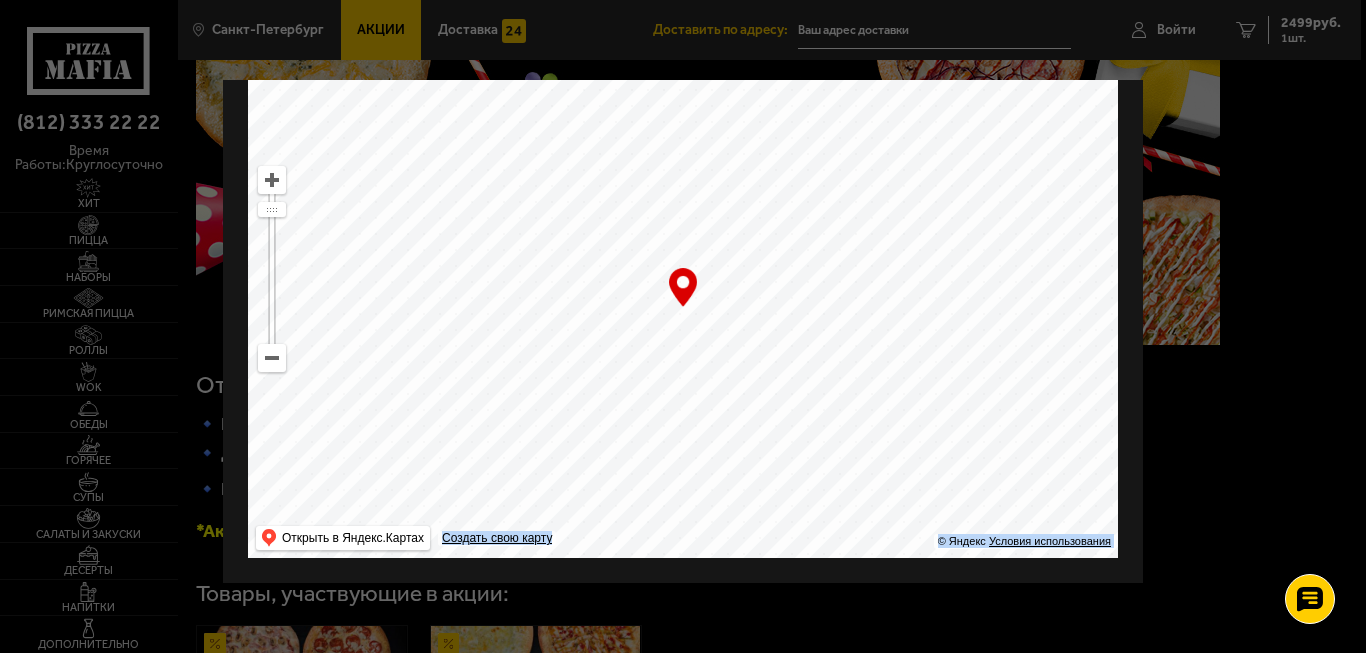 drag, startPoint x: 686, startPoint y: 225, endPoint x: 925, endPoint y: 534, distance: 390.64307 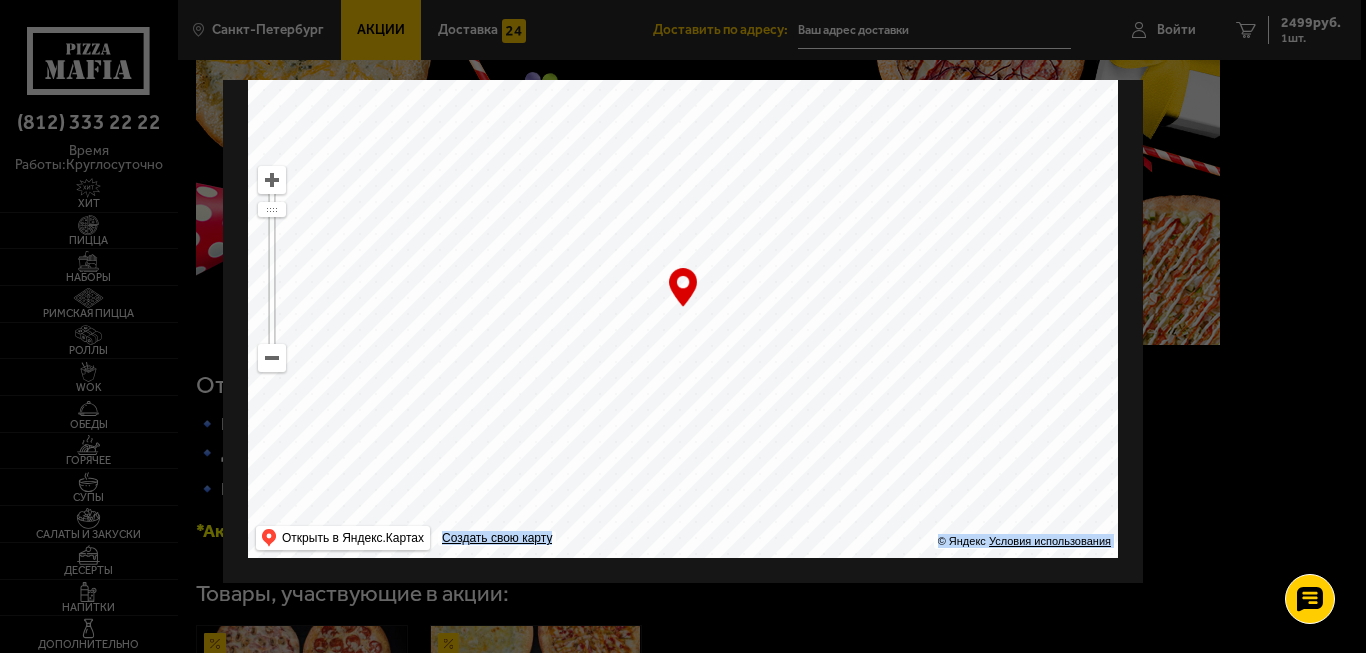 drag, startPoint x: 794, startPoint y: 230, endPoint x: 568, endPoint y: 470, distance: 329.66043 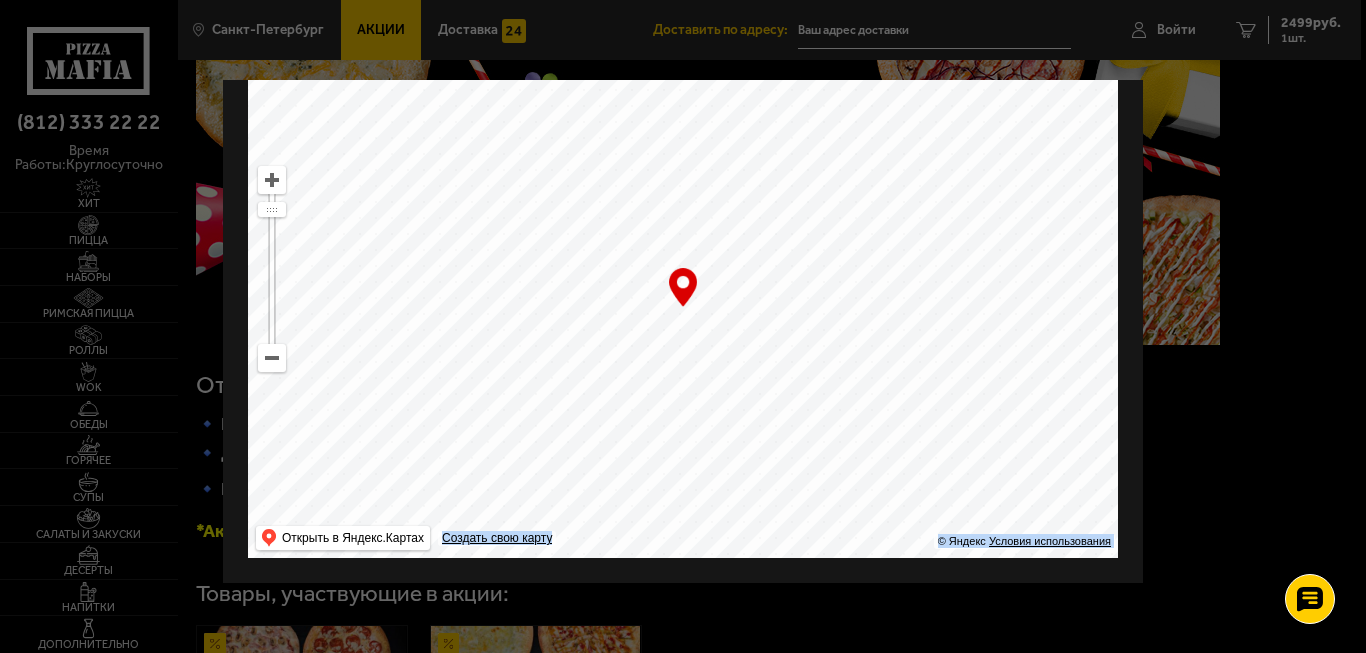 drag, startPoint x: 713, startPoint y: 223, endPoint x: 822, endPoint y: 523, distance: 319.18802 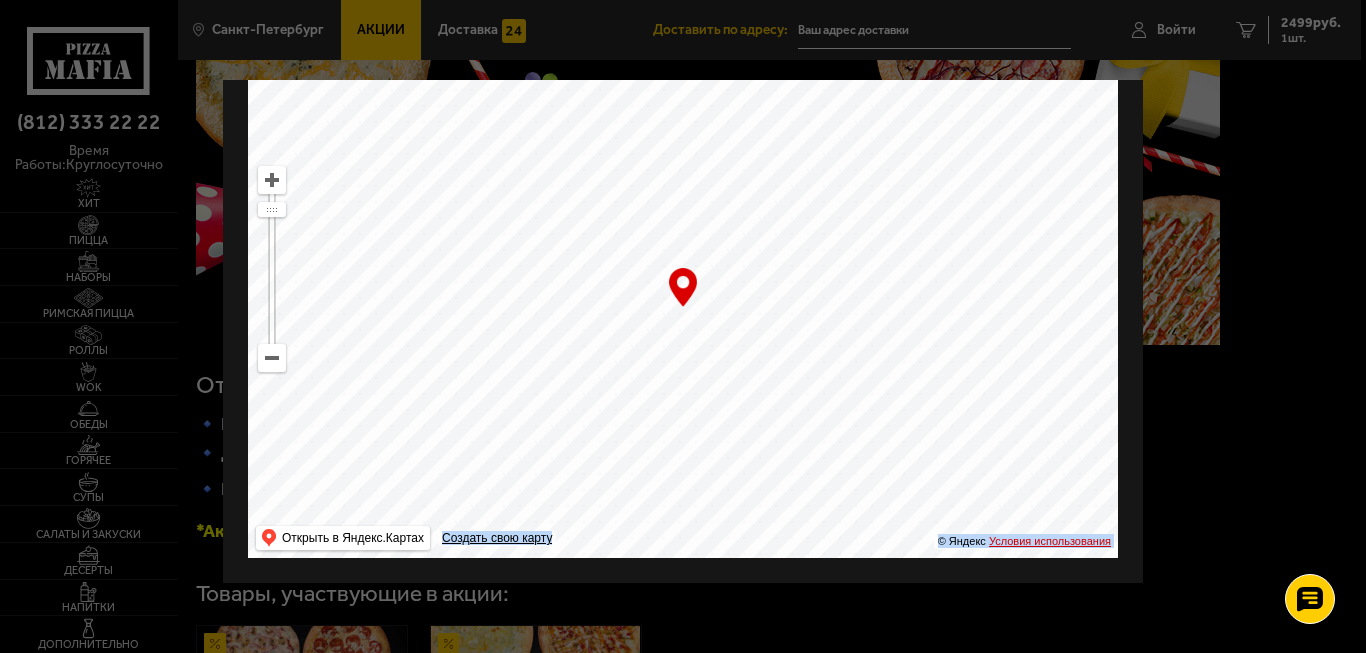 drag, startPoint x: 726, startPoint y: 192, endPoint x: 980, endPoint y: 538, distance: 429.22256 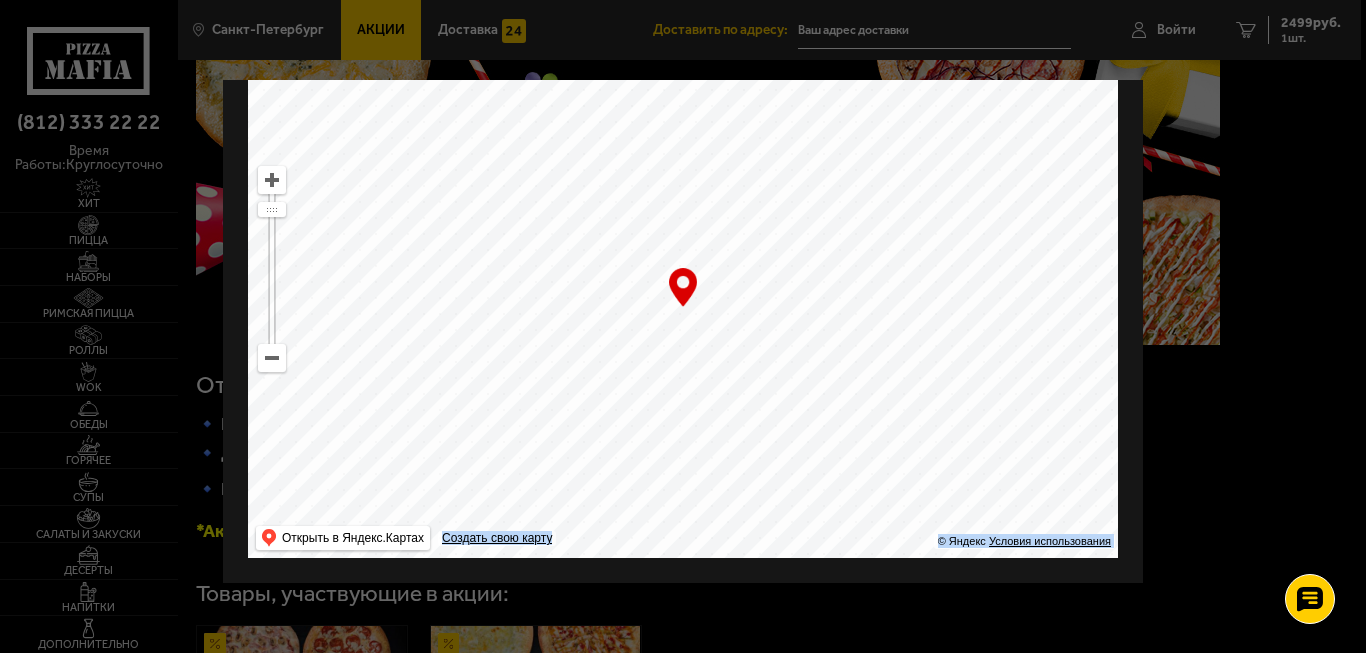 drag, startPoint x: 584, startPoint y: 190, endPoint x: 1000, endPoint y: 460, distance: 495.9395 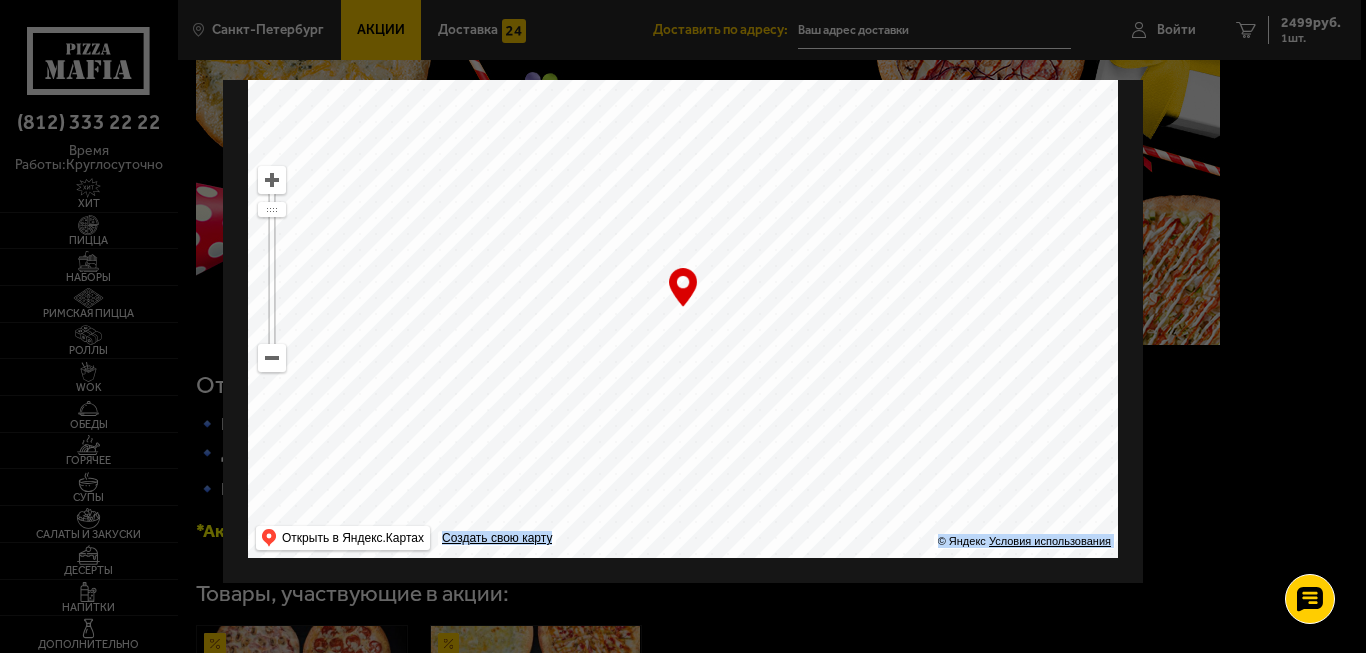 drag, startPoint x: 512, startPoint y: 209, endPoint x: 1080, endPoint y: 528, distance: 651.44836 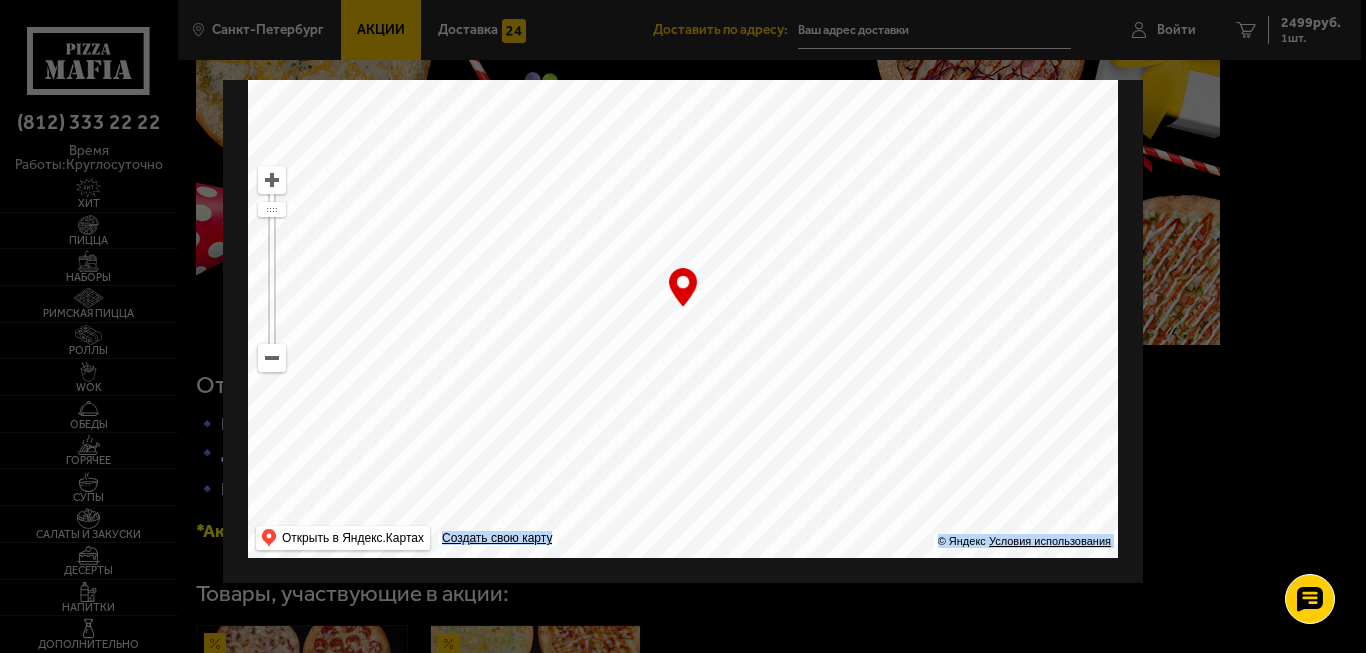 drag, startPoint x: 452, startPoint y: 221, endPoint x: 939, endPoint y: 508, distance: 565.2769 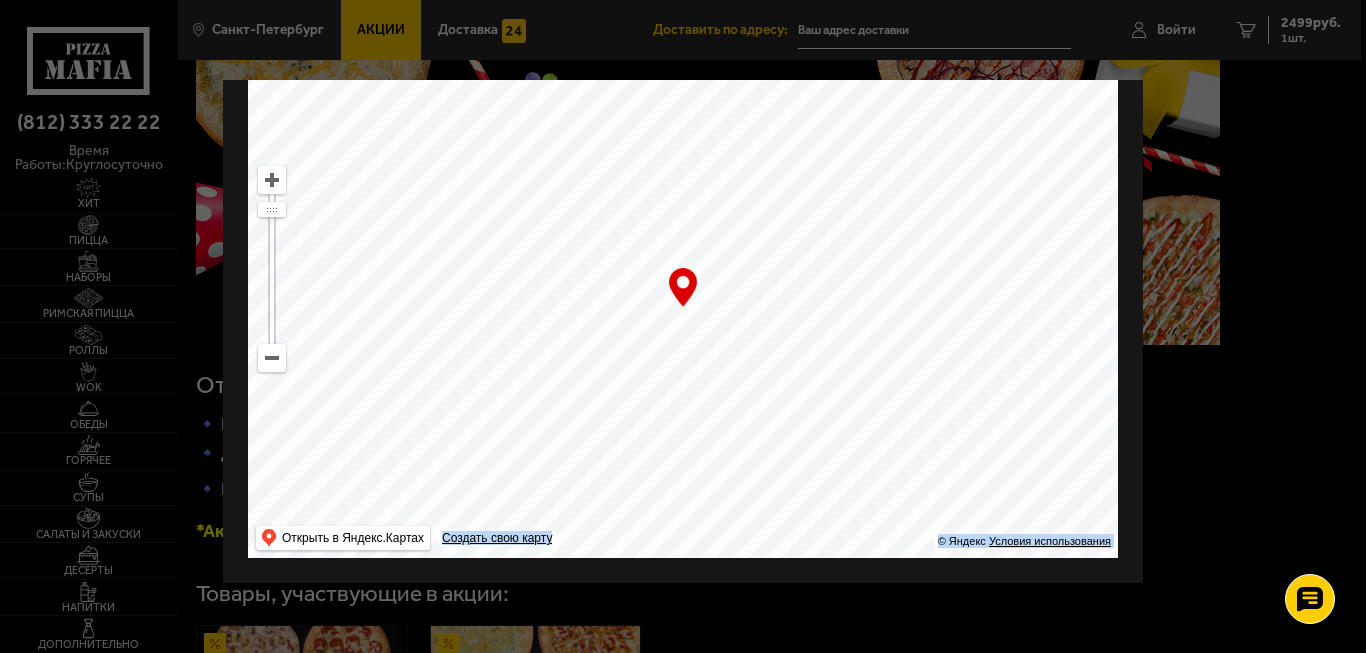 drag, startPoint x: 500, startPoint y: 230, endPoint x: 1046, endPoint y: 311, distance: 551.9755 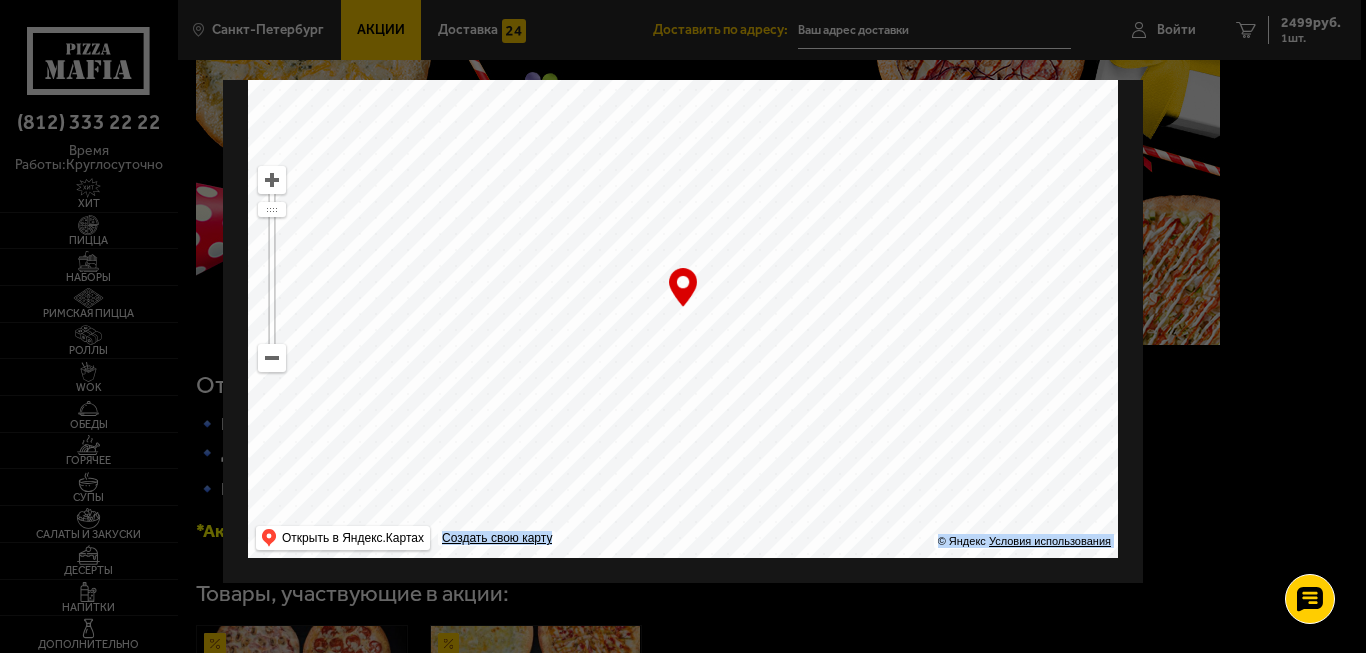 drag, startPoint x: 523, startPoint y: 213, endPoint x: 801, endPoint y: 272, distance: 284.19183 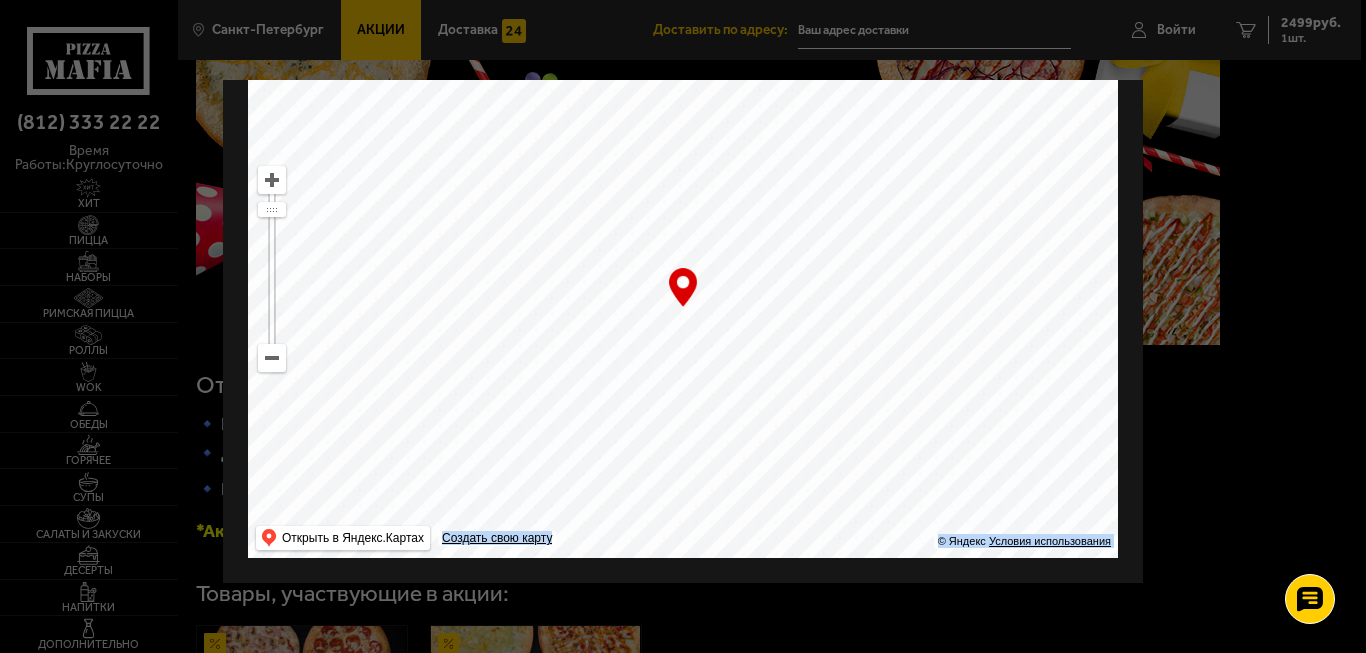 type on "Верхняя улица, 12" 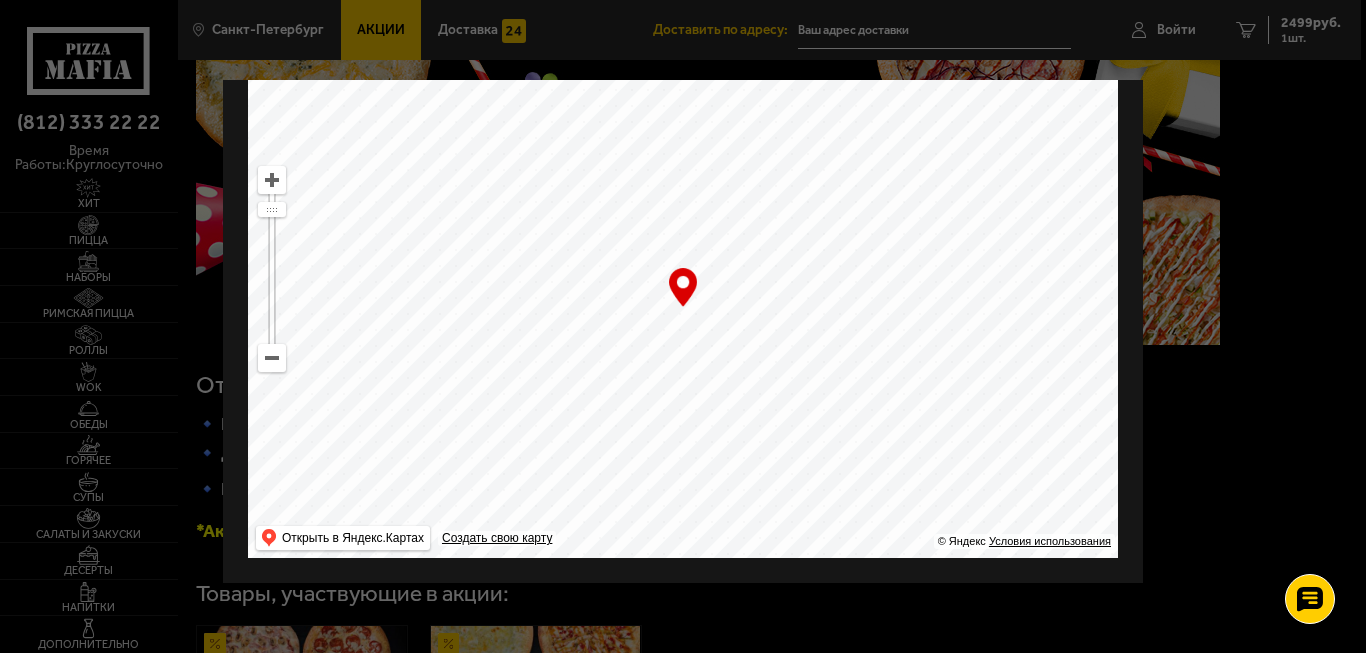 click on "… © Яндекс   Условия использования Открыть в Яндекс.Картах Создать свою карту" at bounding box center (683, 308) 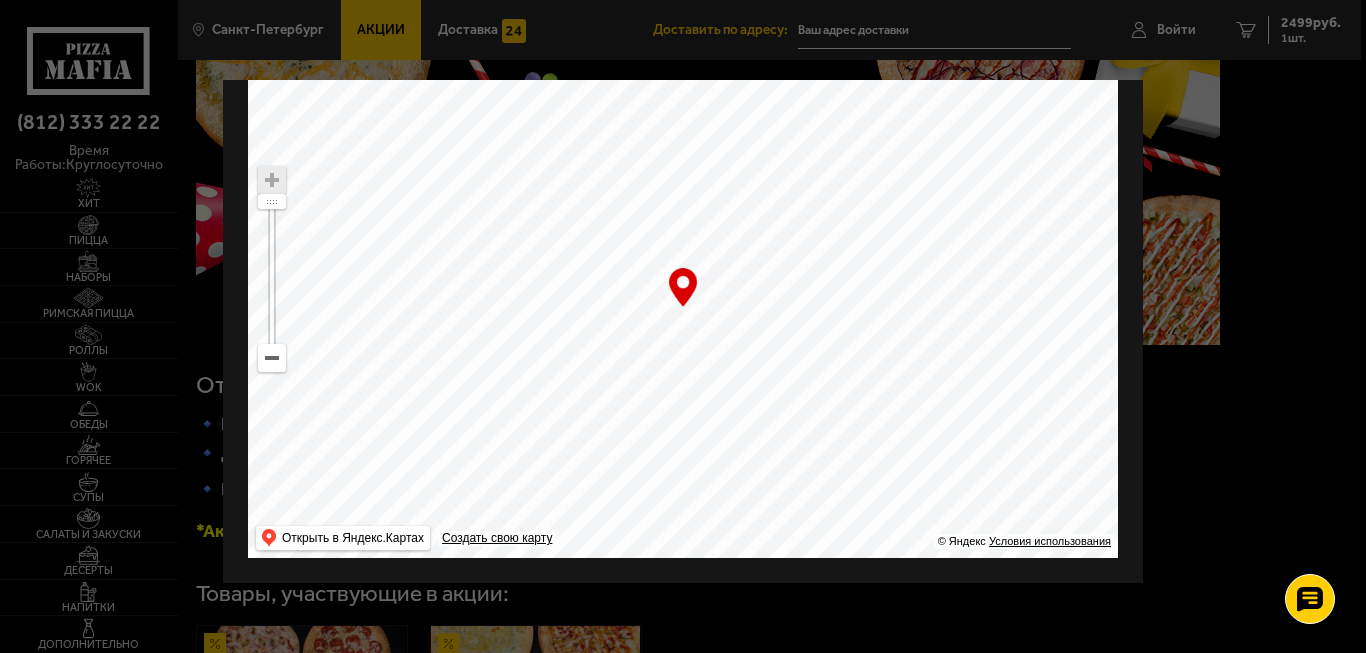 drag, startPoint x: 753, startPoint y: 320, endPoint x: 714, endPoint y: 297, distance: 45.276924 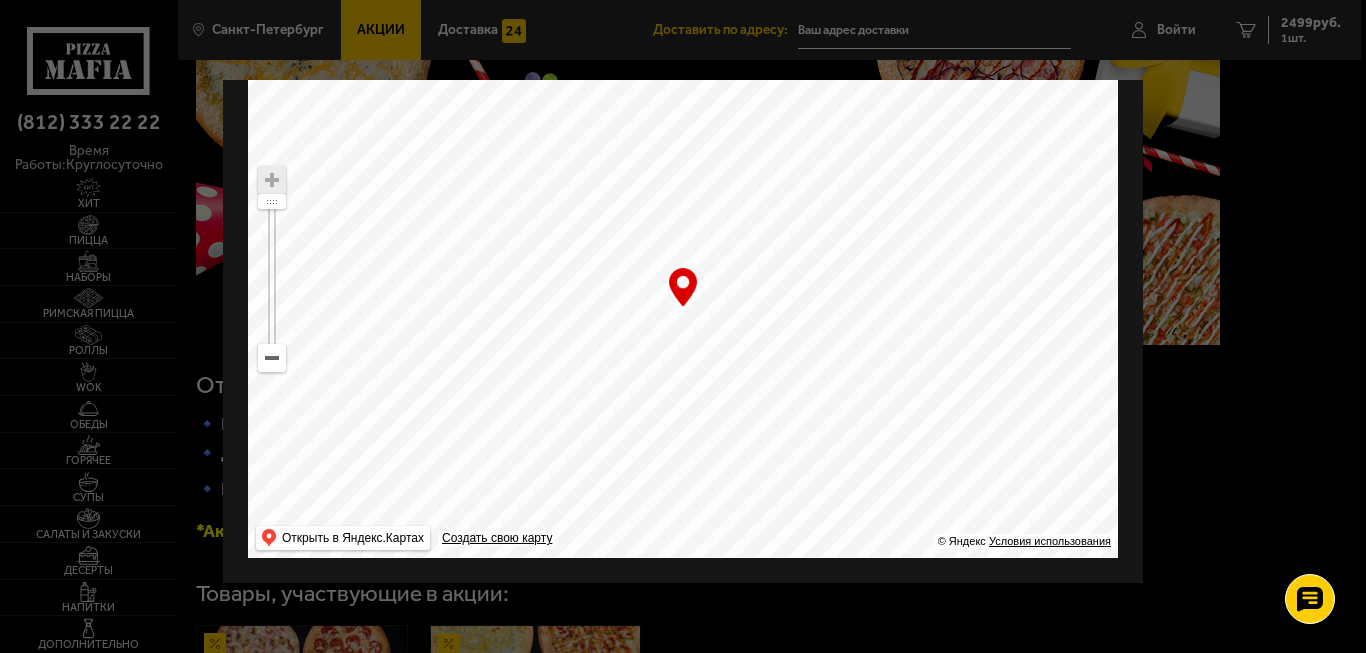 drag, startPoint x: 718, startPoint y: 305, endPoint x: 662, endPoint y: 284, distance: 59.808025 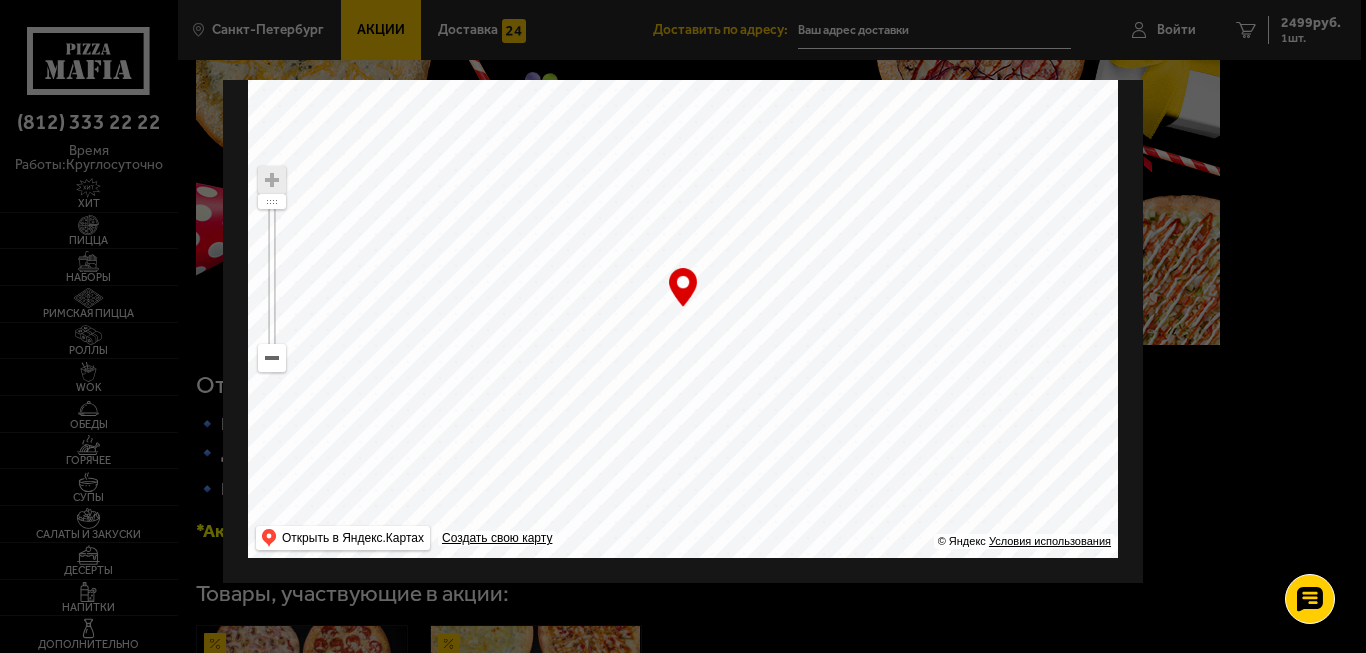 click at bounding box center [683, 326] 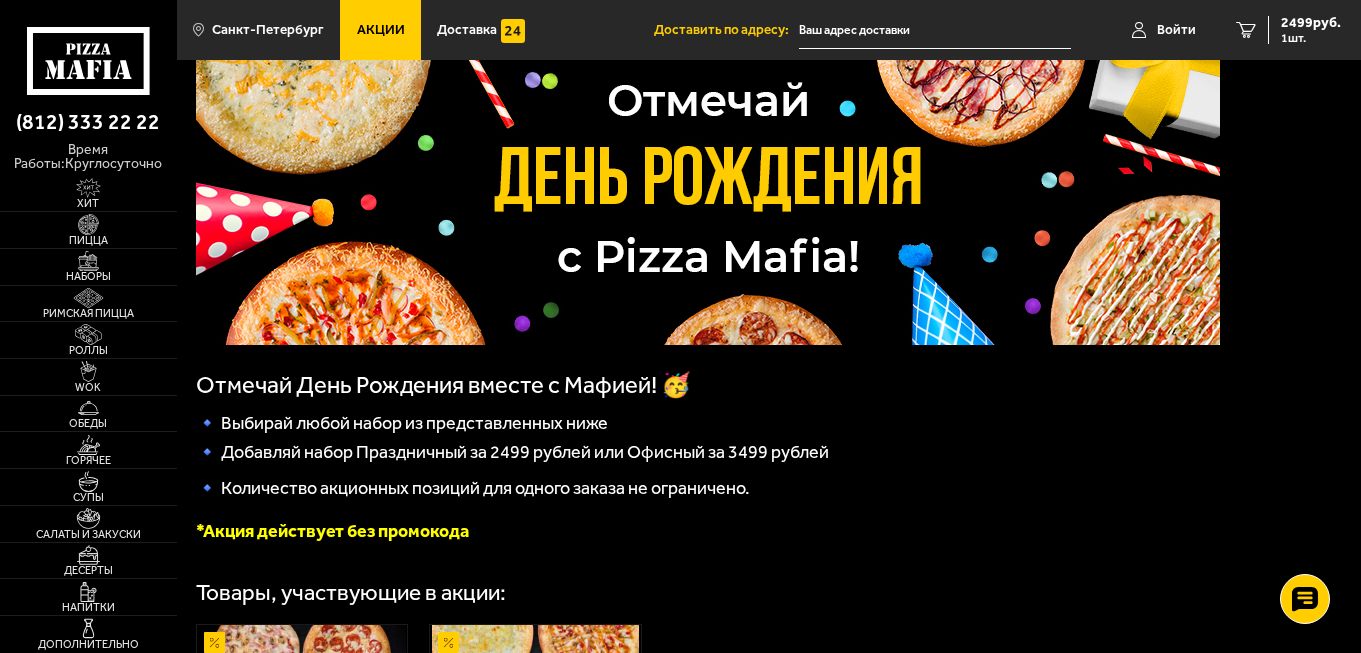 click at bounding box center [935, 30] 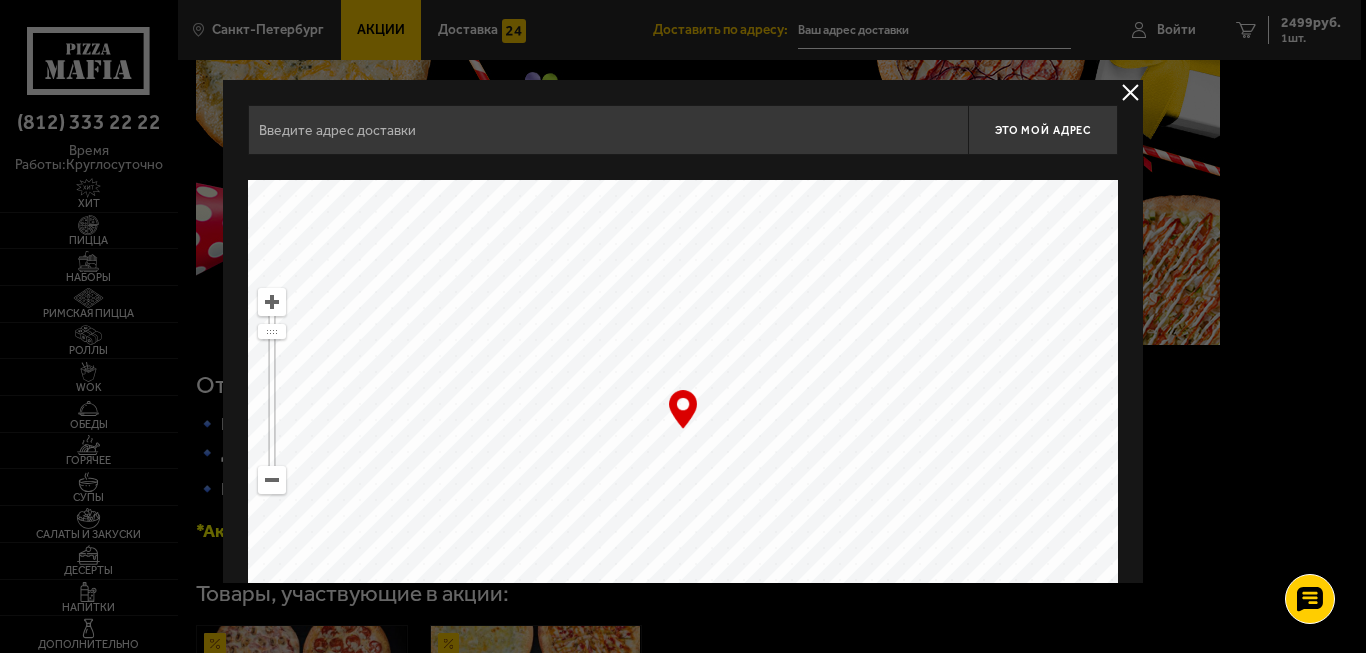 click at bounding box center (608, 130) 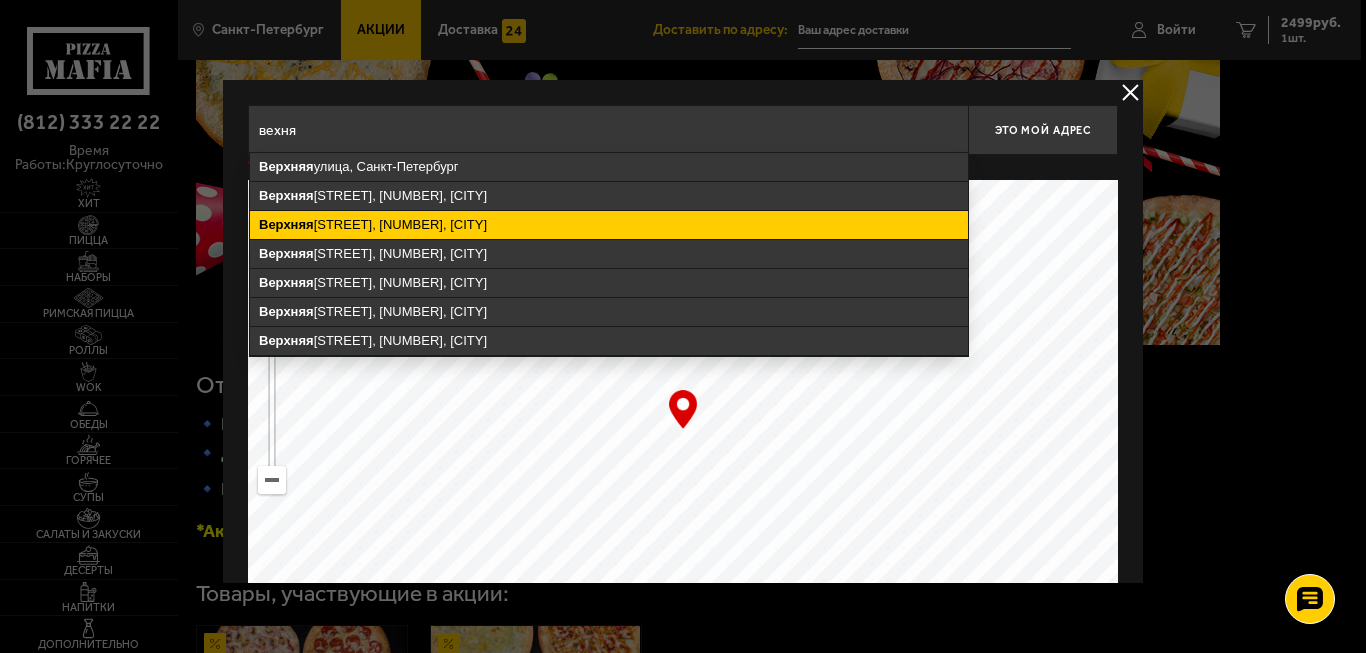 click on "Верхняя  улица, 12, Санкт-Петербург" at bounding box center [609, 225] 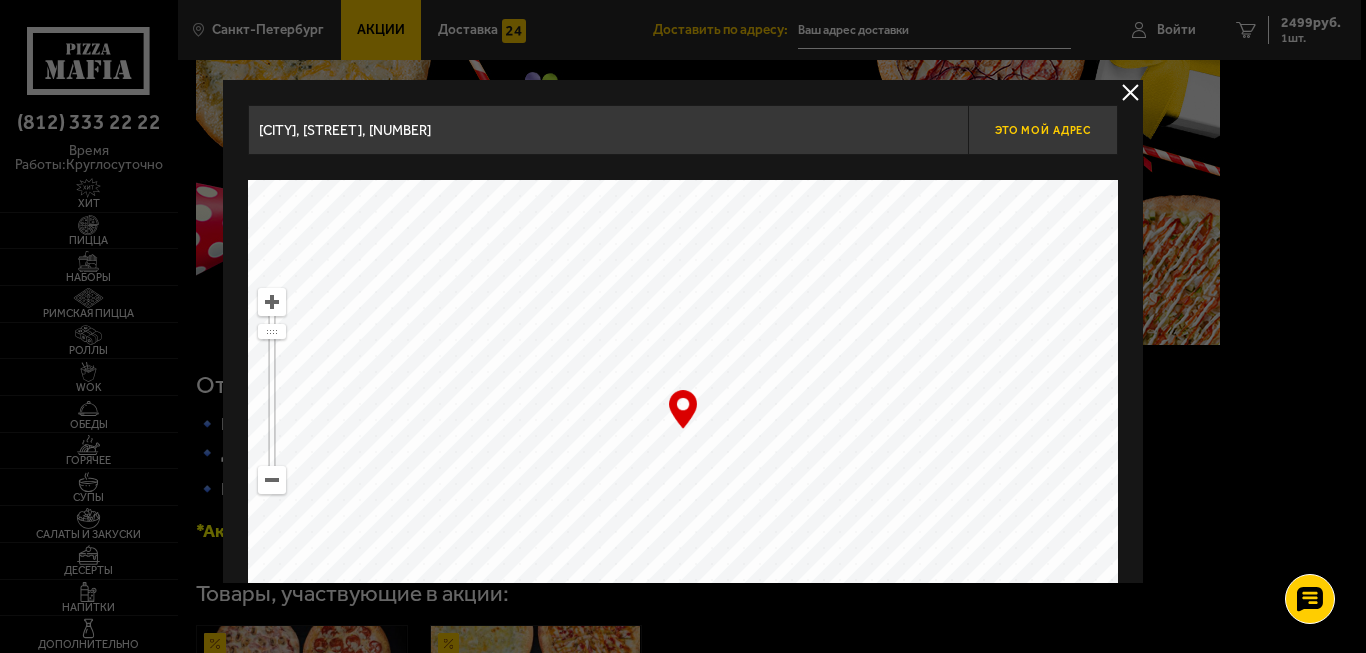 click on "Это мой адрес" at bounding box center [1043, 130] 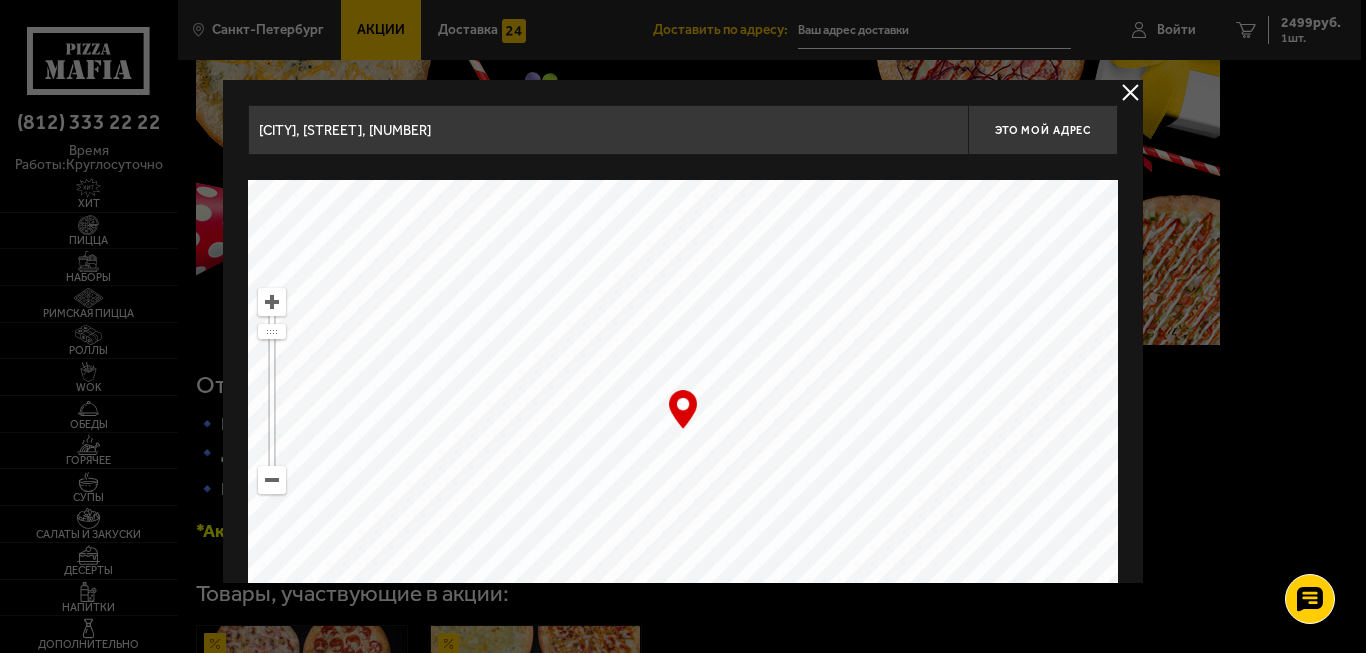 type on "Верхняя улица, 12" 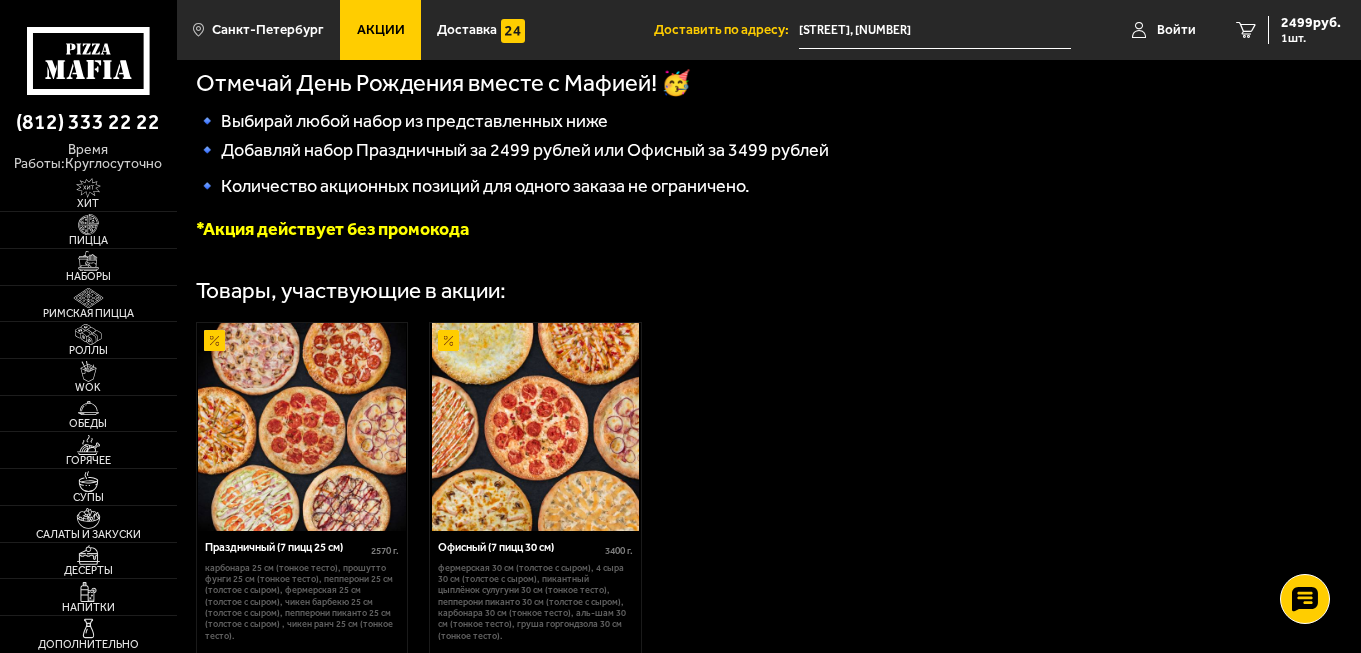 scroll, scrollTop: 300, scrollLeft: 0, axis: vertical 